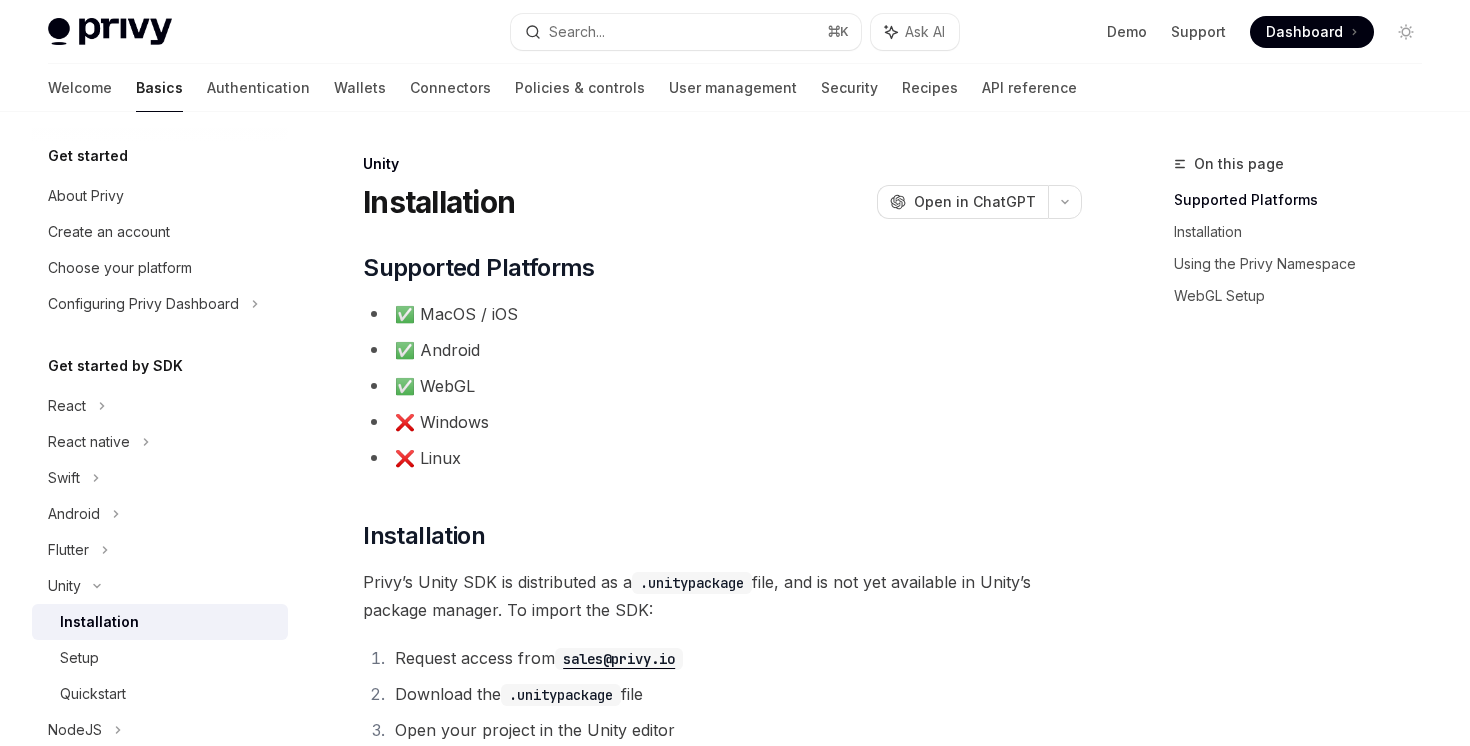 scroll, scrollTop: 0, scrollLeft: 0, axis: both 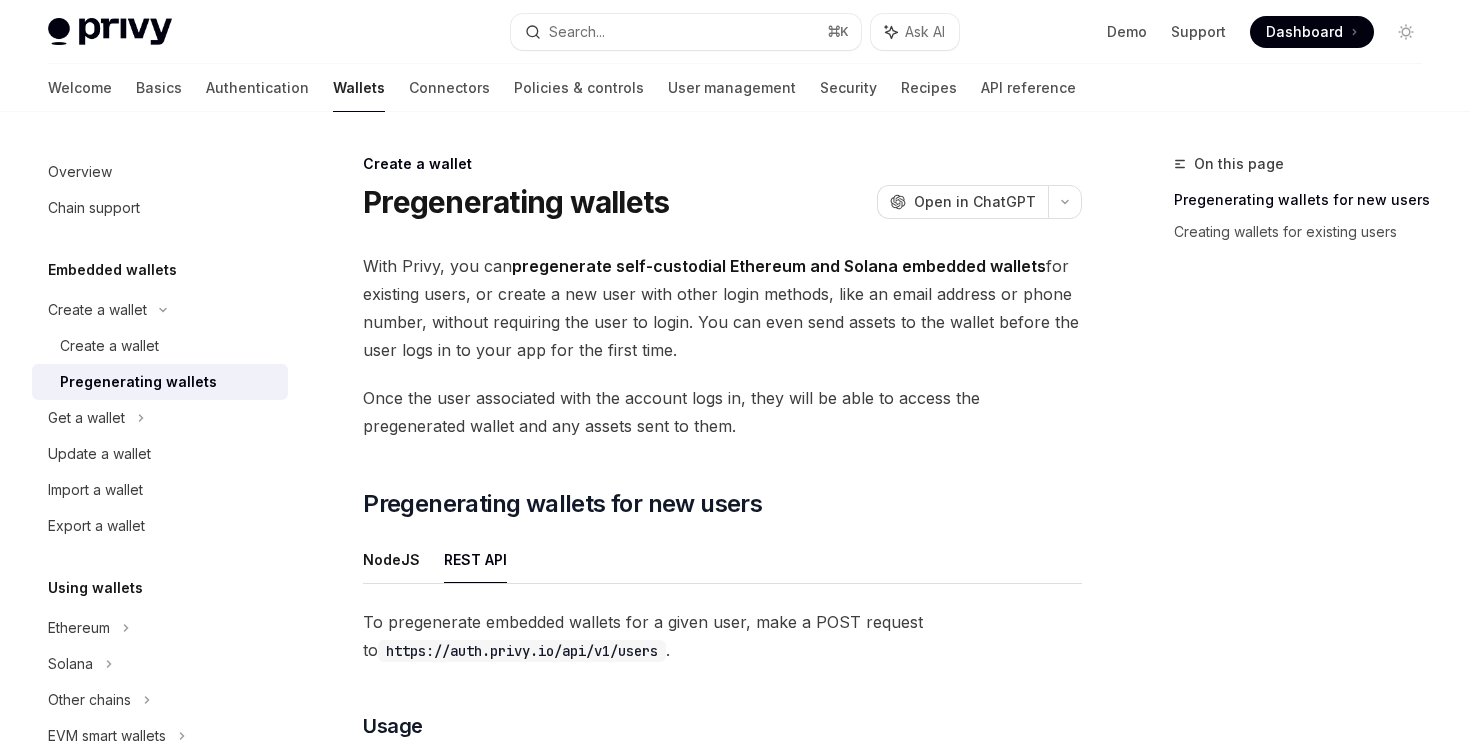 click on "Privy Docs  home page Search... ⌘ K Ask AI Demo Support Dashboard Dashboard Search..." at bounding box center [735, 32] 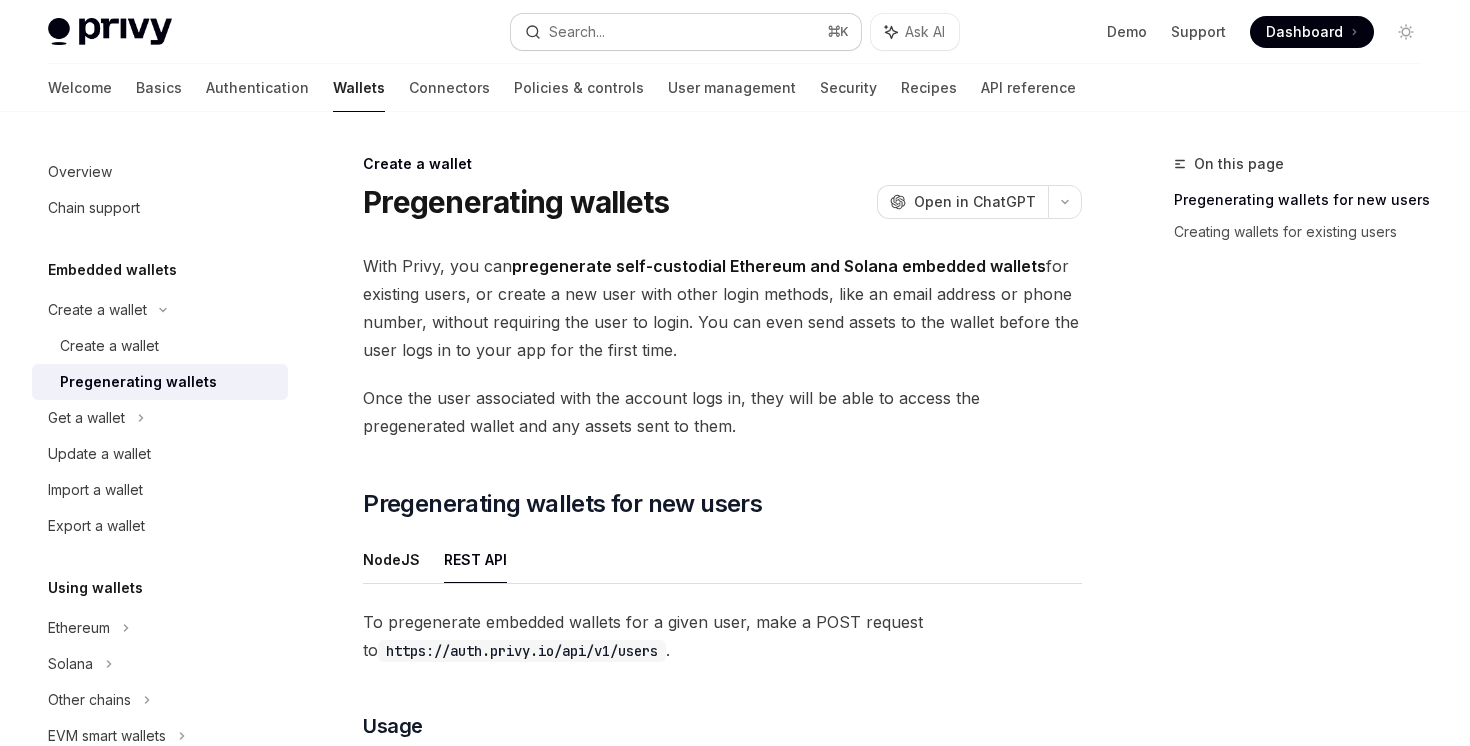 click on "Search... ⌘ K" at bounding box center [685, 32] 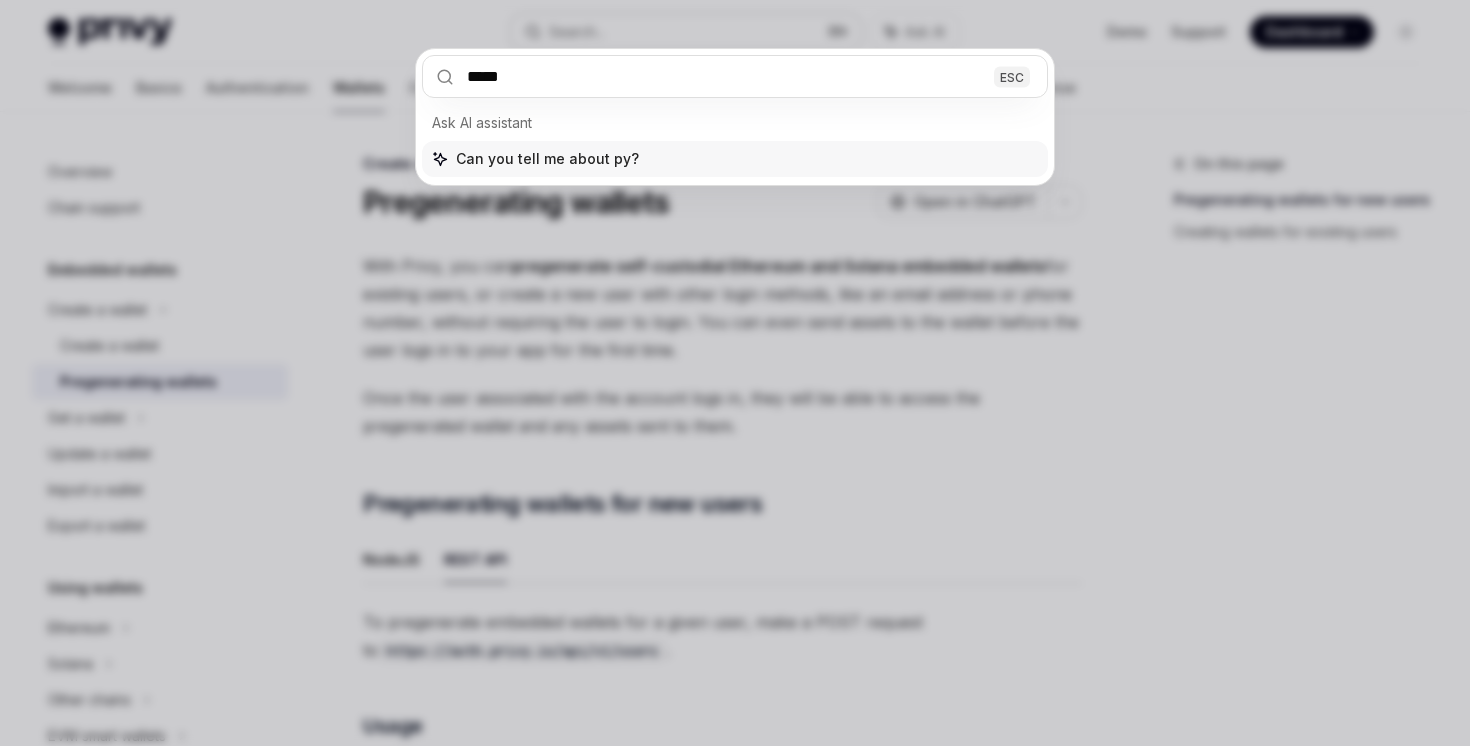 type on "******" 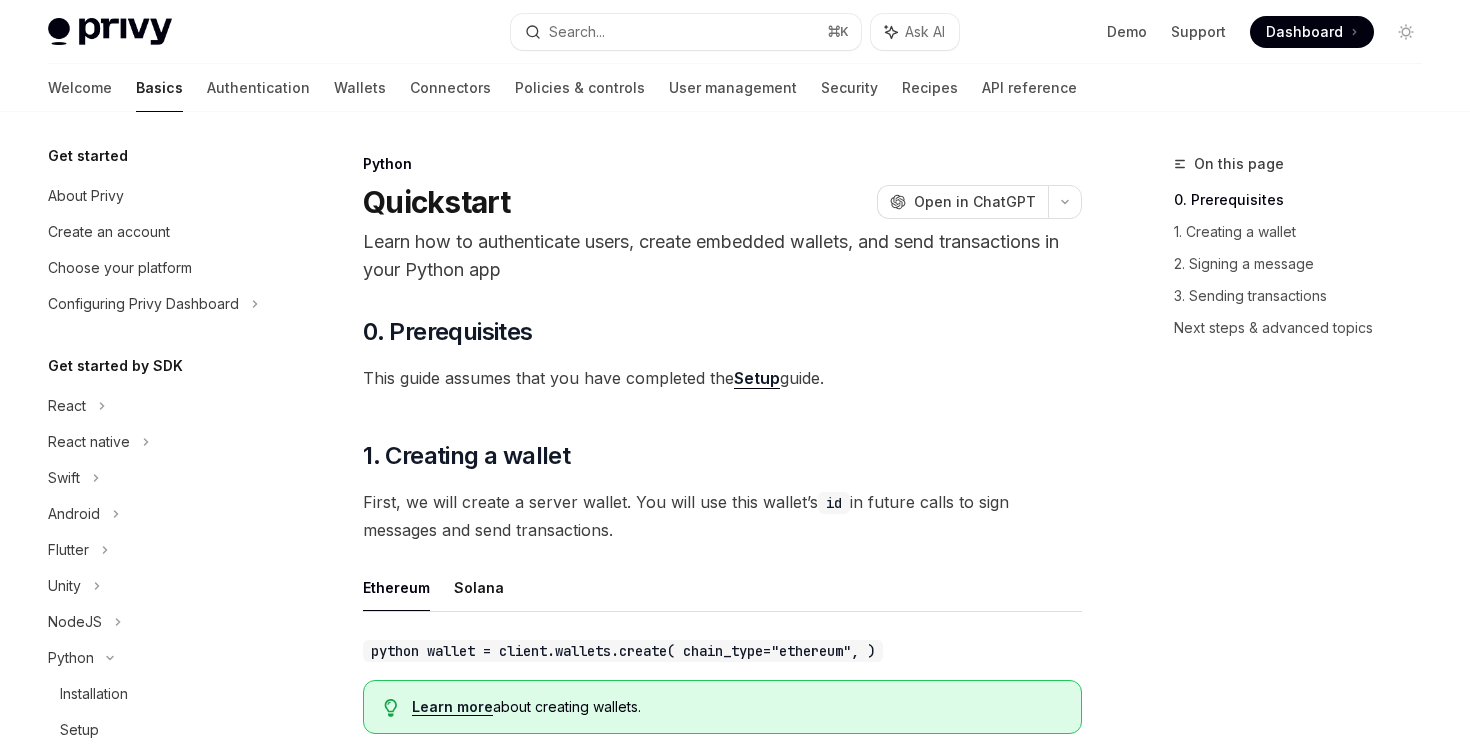 scroll, scrollTop: 0, scrollLeft: 0, axis: both 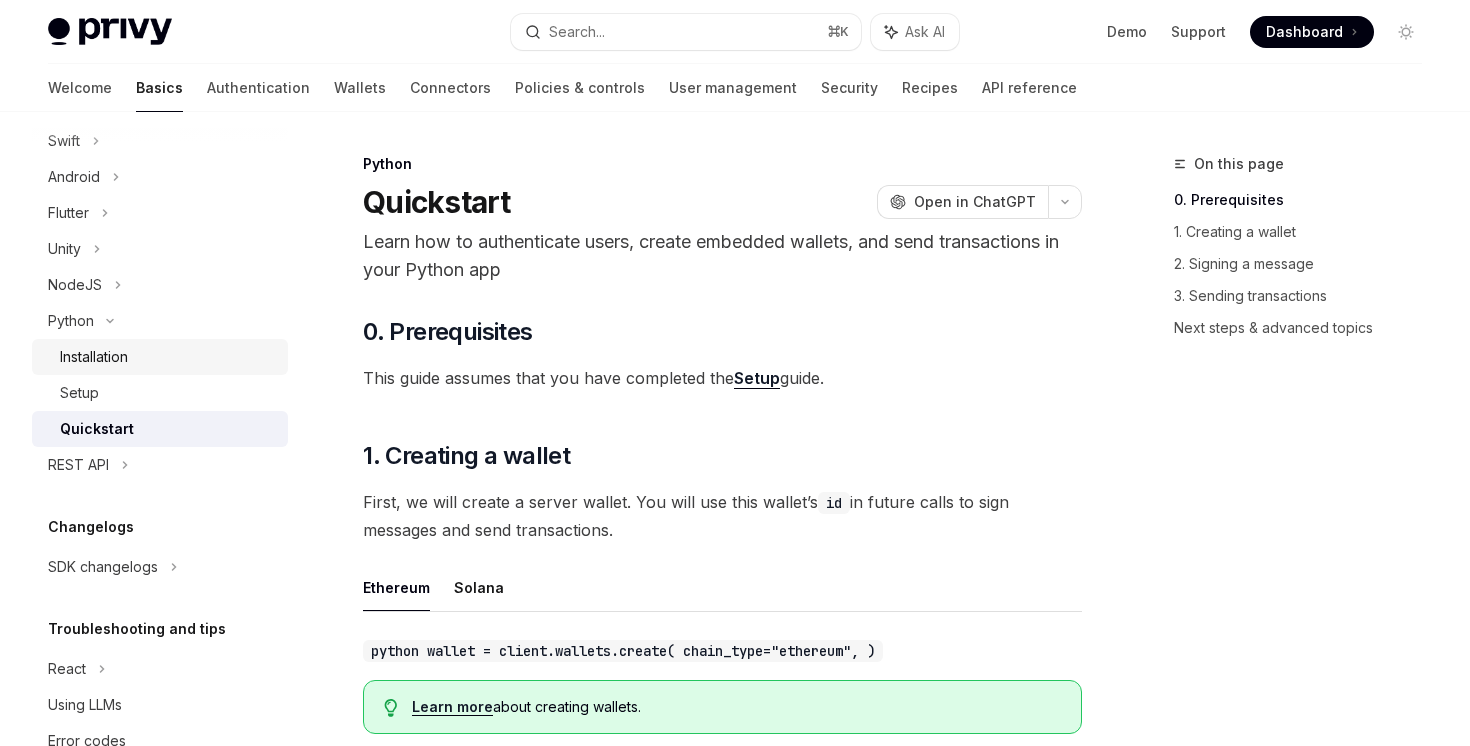 click on "Installation" at bounding box center [94, 357] 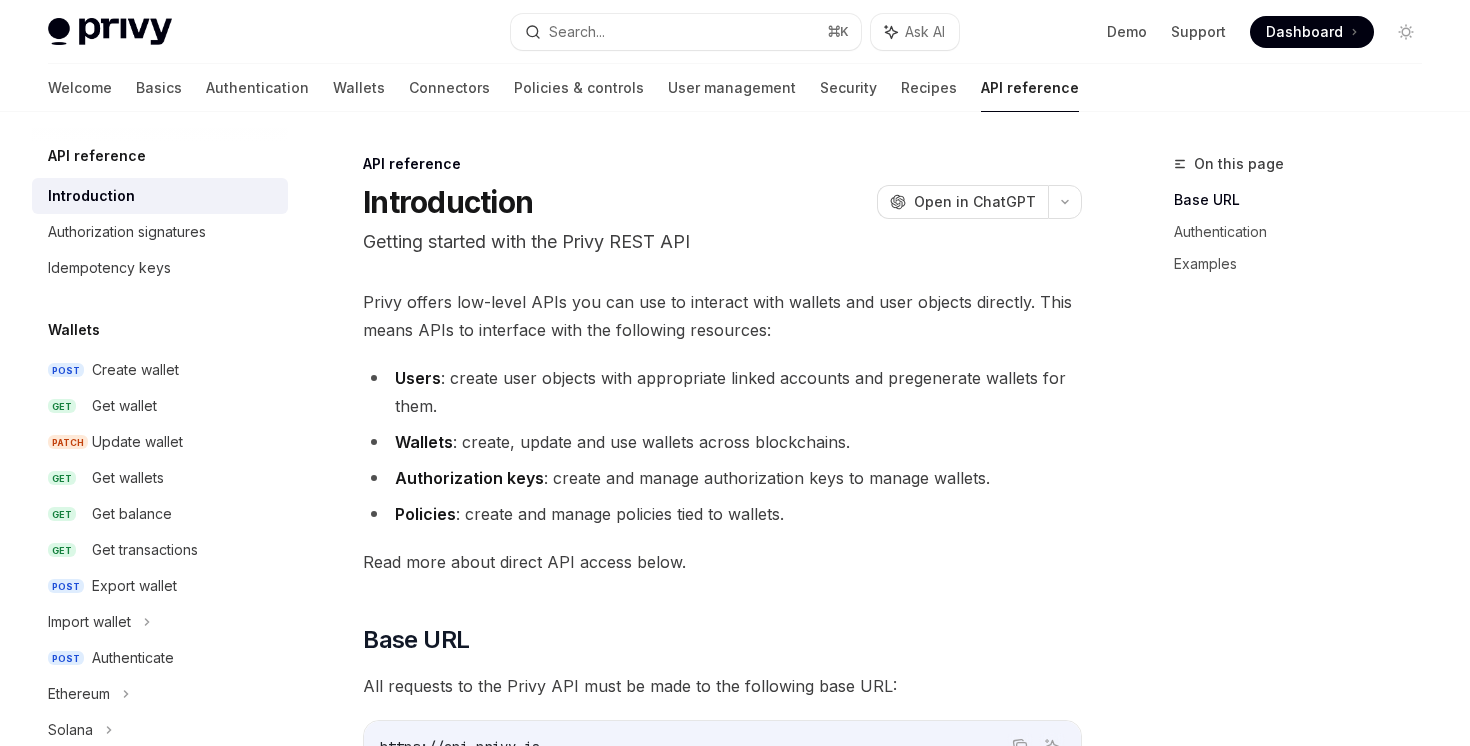 scroll, scrollTop: 0, scrollLeft: 0, axis: both 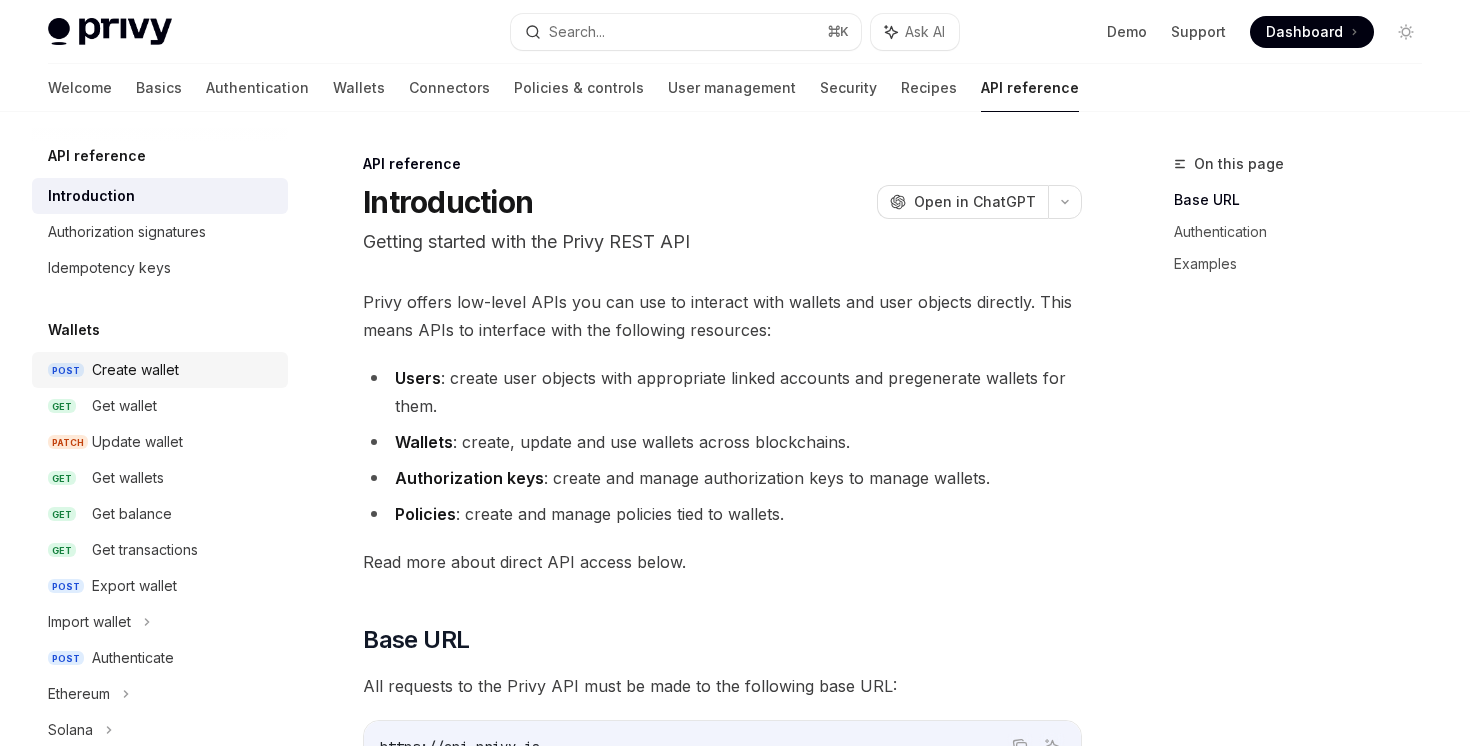 click on "Create wallet" at bounding box center (135, 370) 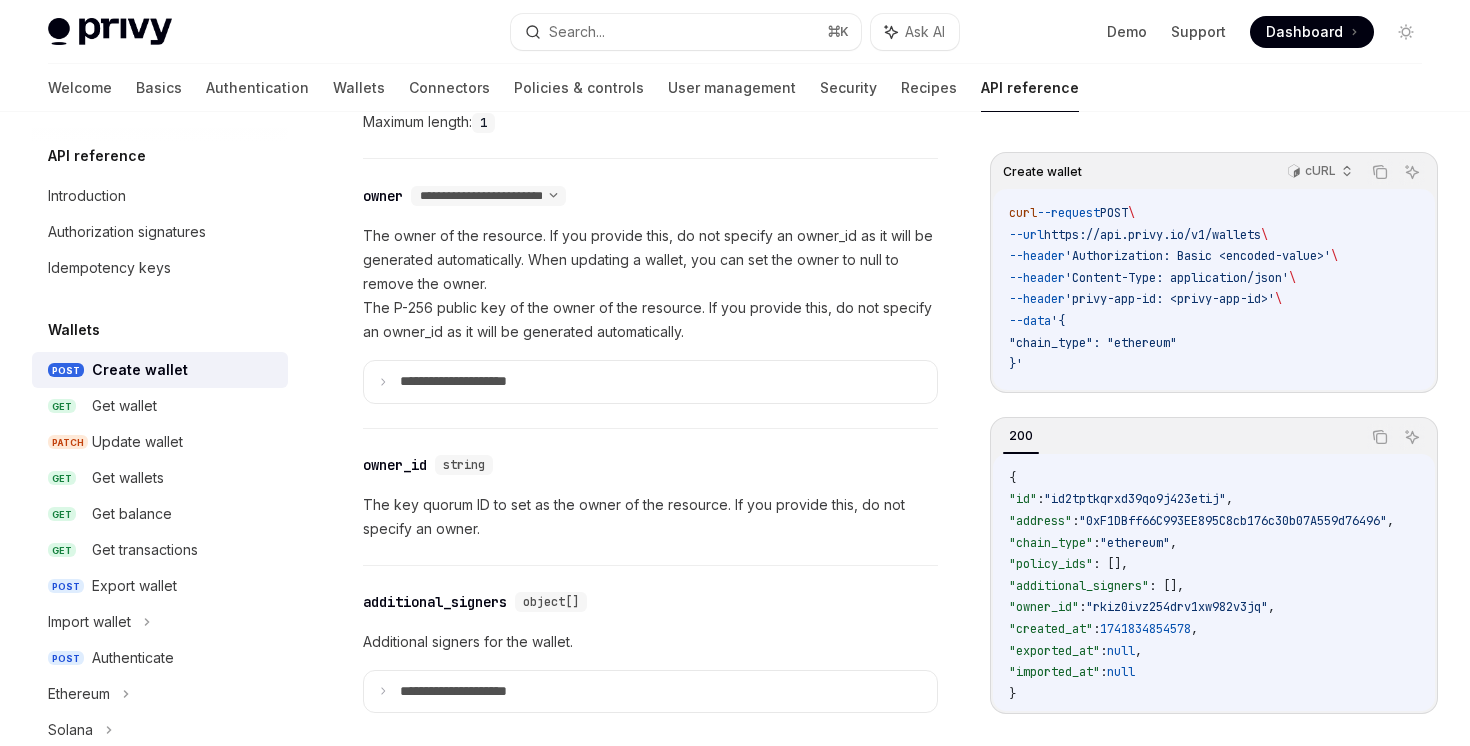 scroll, scrollTop: 1590, scrollLeft: 0, axis: vertical 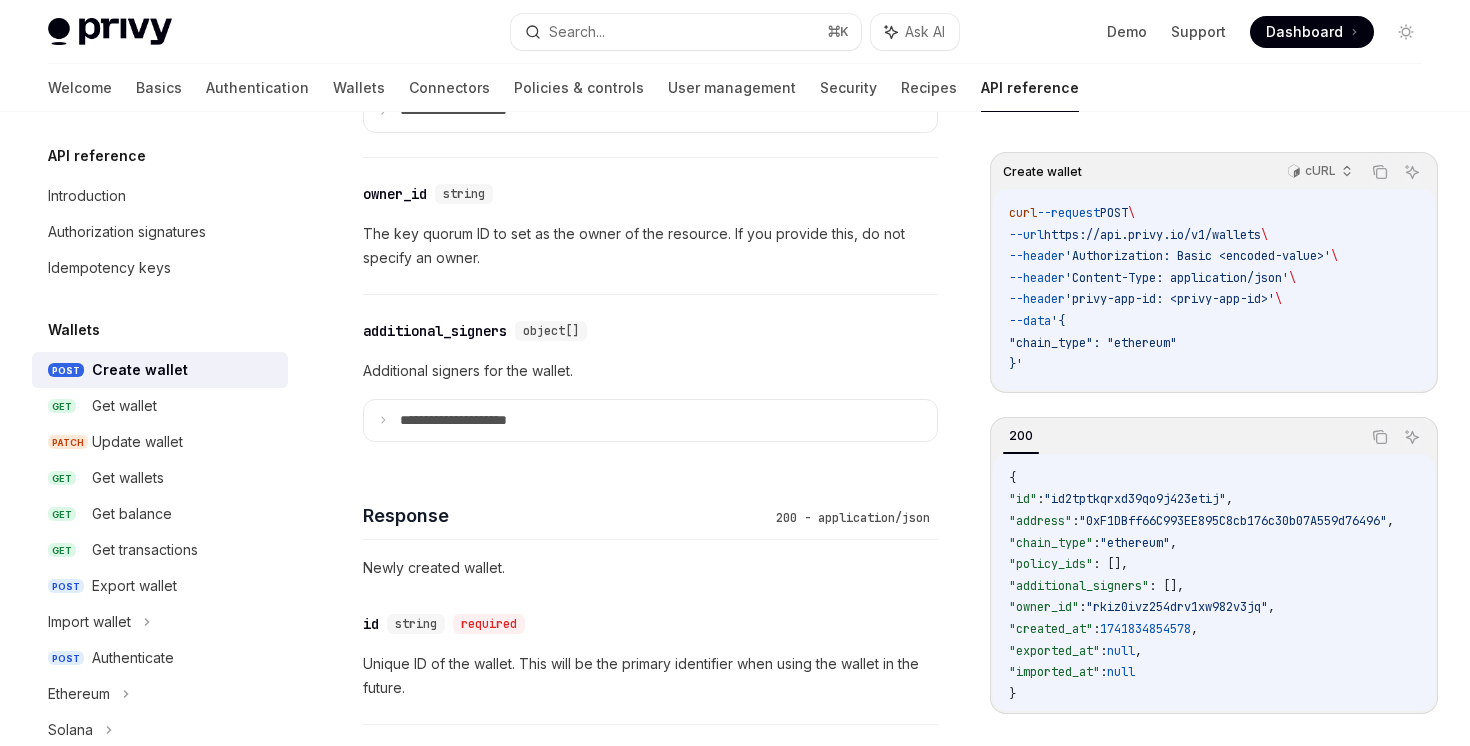 click on "**********" at bounding box center (650, 421) 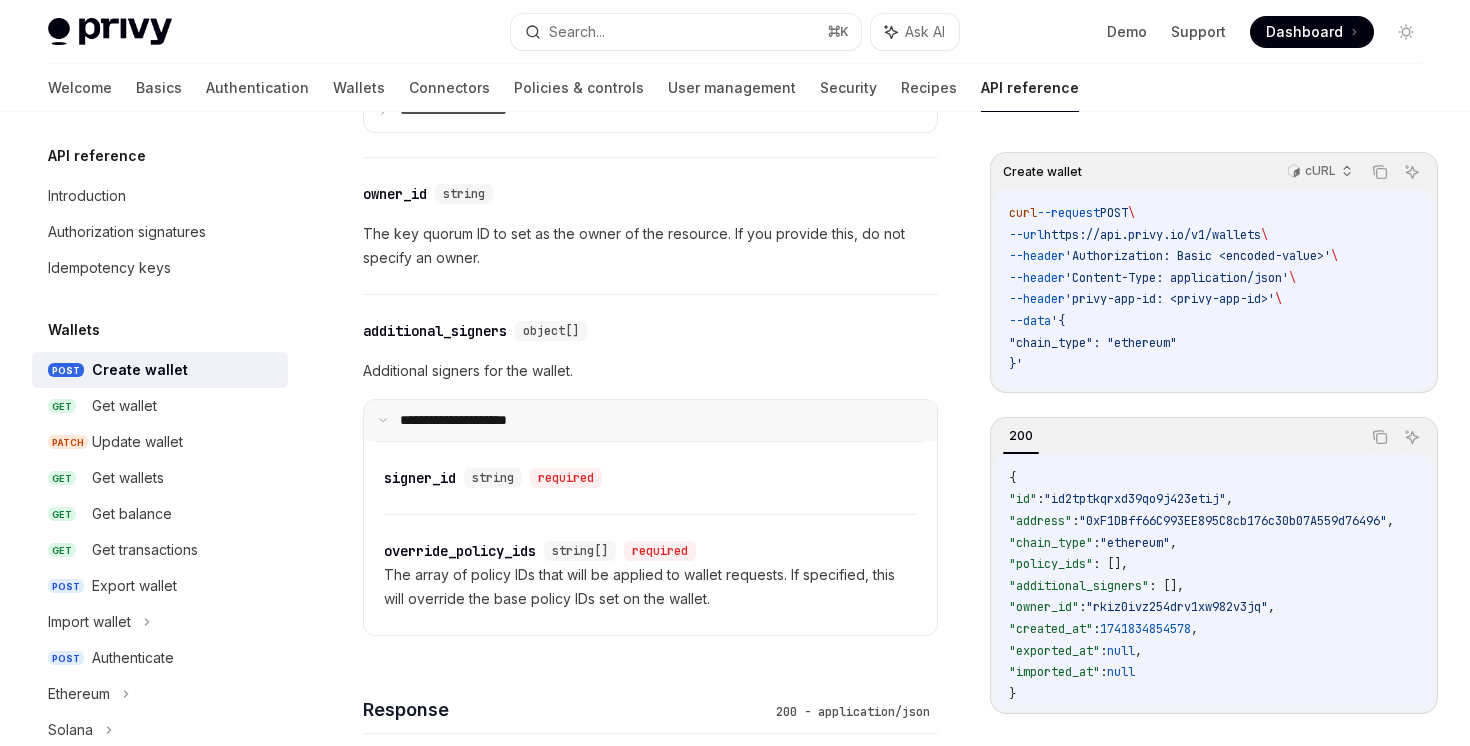 click on "**********" at bounding box center (650, 421) 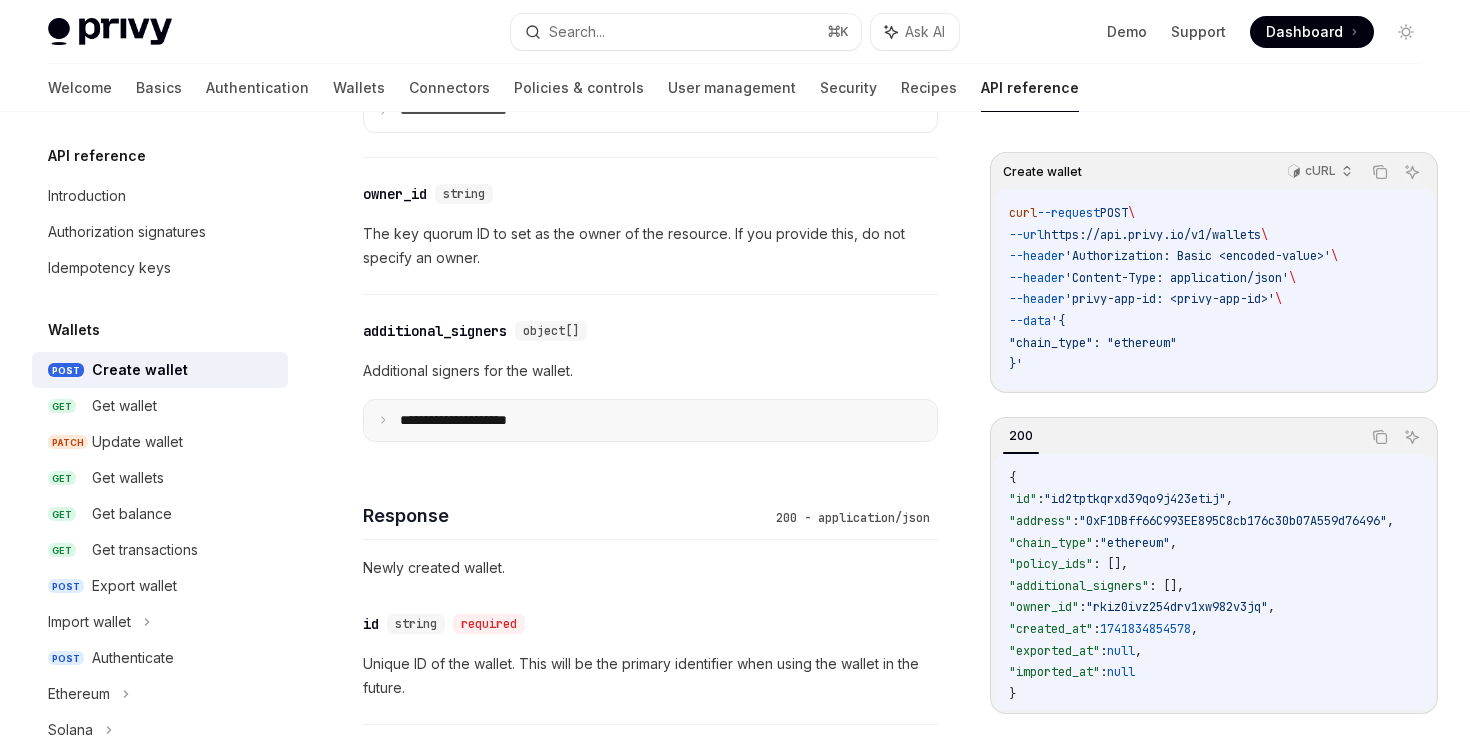 scroll, scrollTop: 3060, scrollLeft: 0, axis: vertical 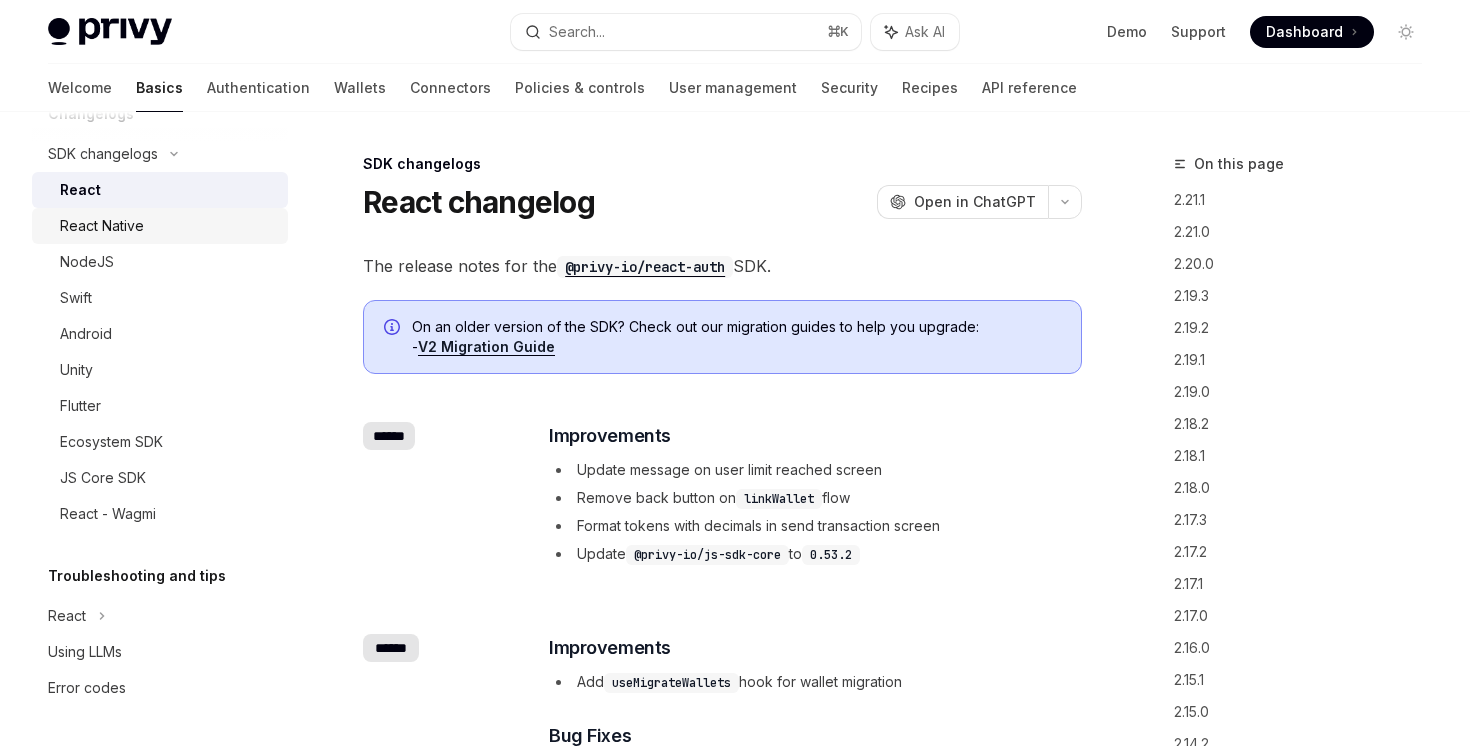click on "React Native" at bounding box center (102, 226) 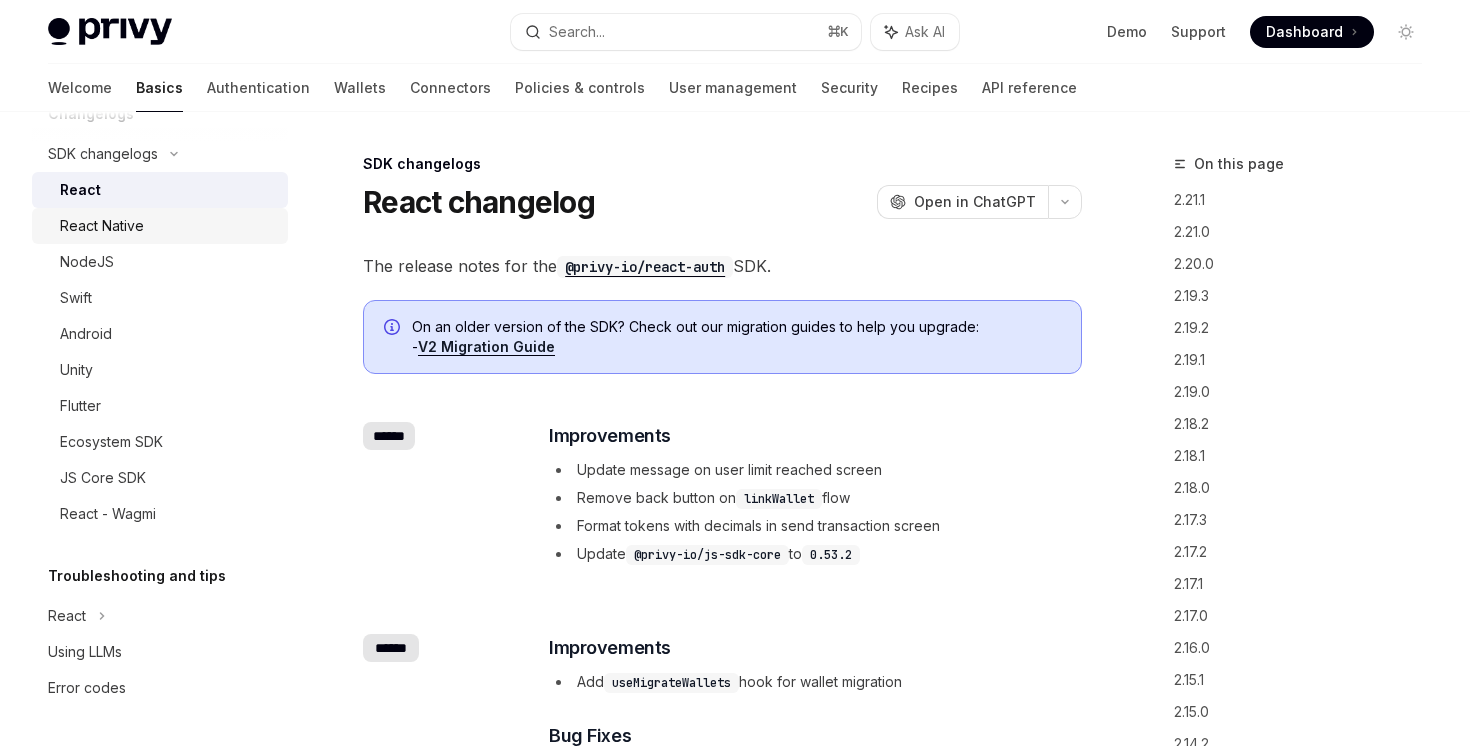 click on "React Native" at bounding box center [102, 226] 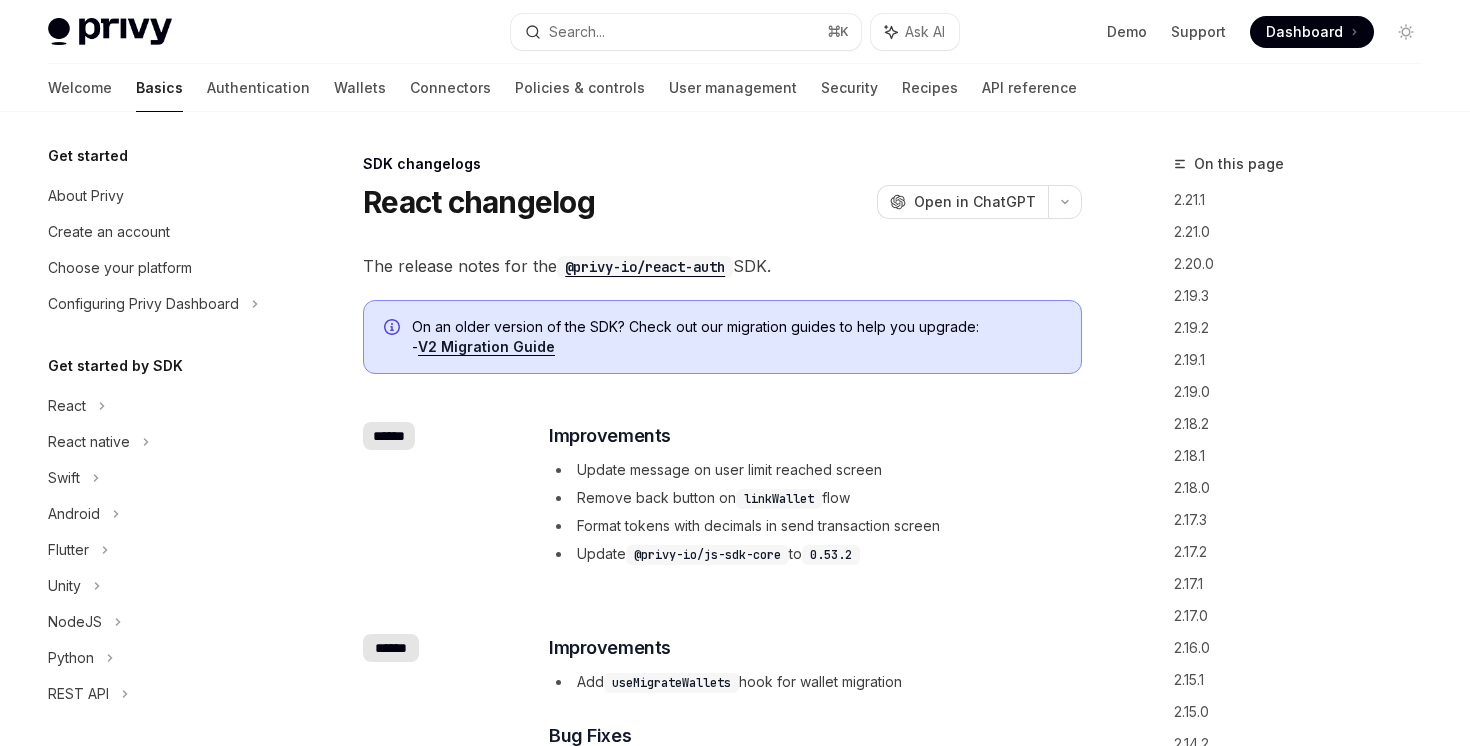 scroll, scrollTop: 0, scrollLeft: 0, axis: both 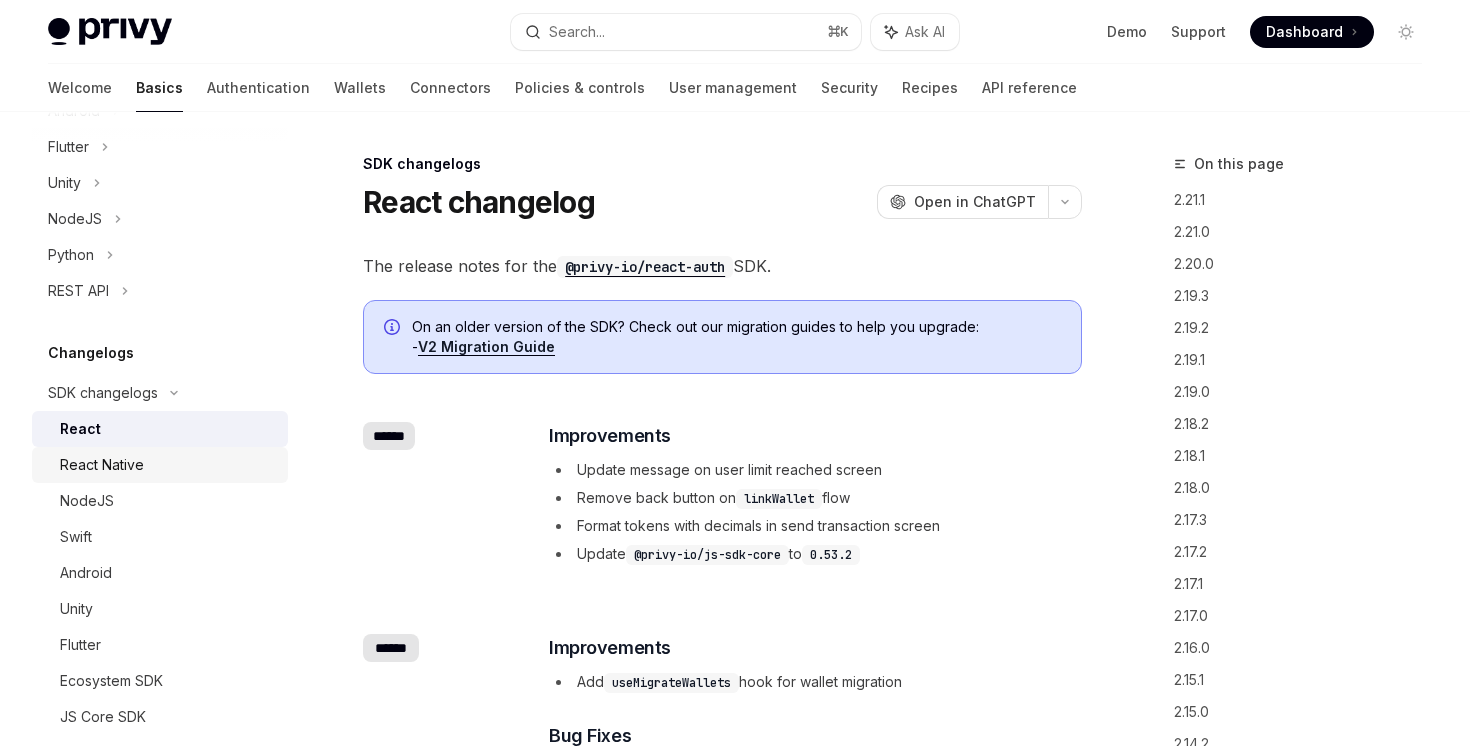 click on "React Native" at bounding box center (102, 465) 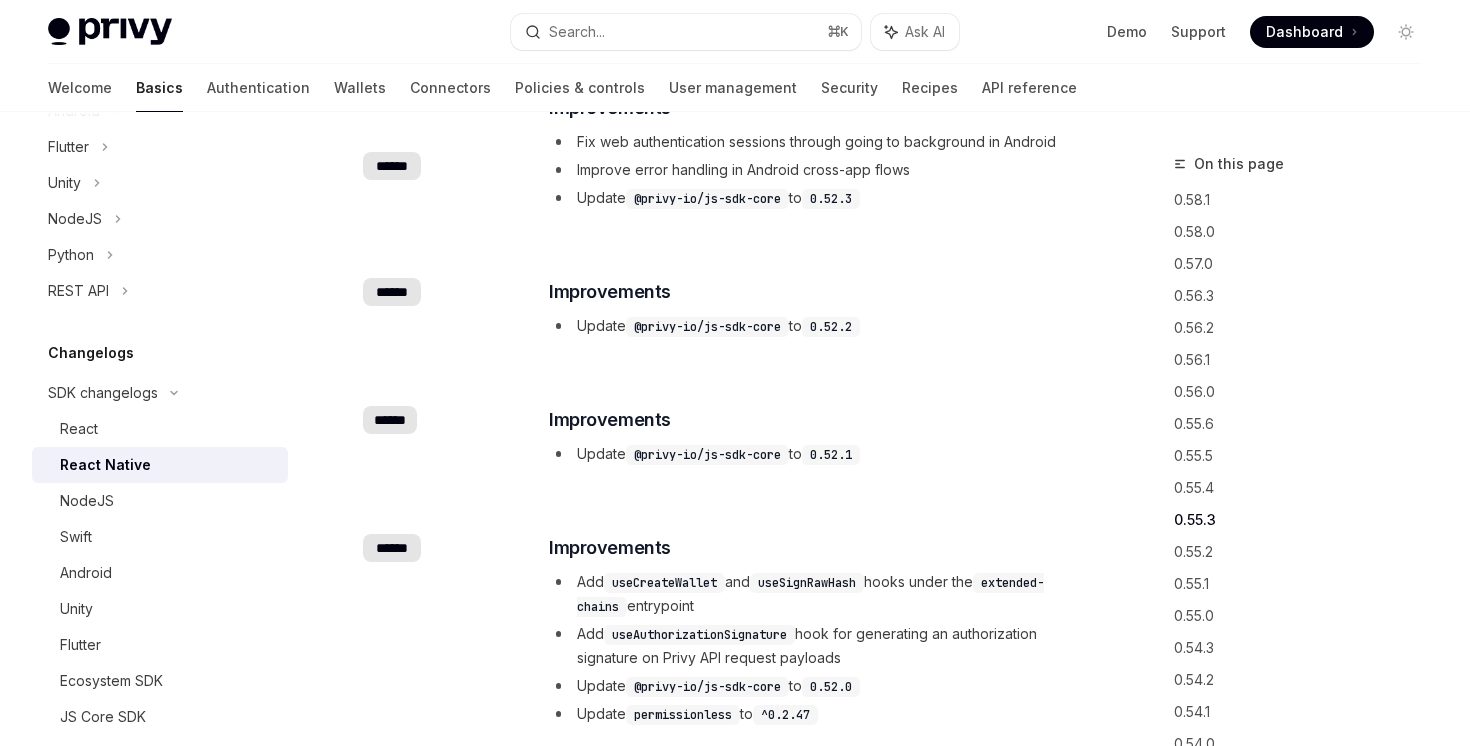 scroll, scrollTop: 1920, scrollLeft: 0, axis: vertical 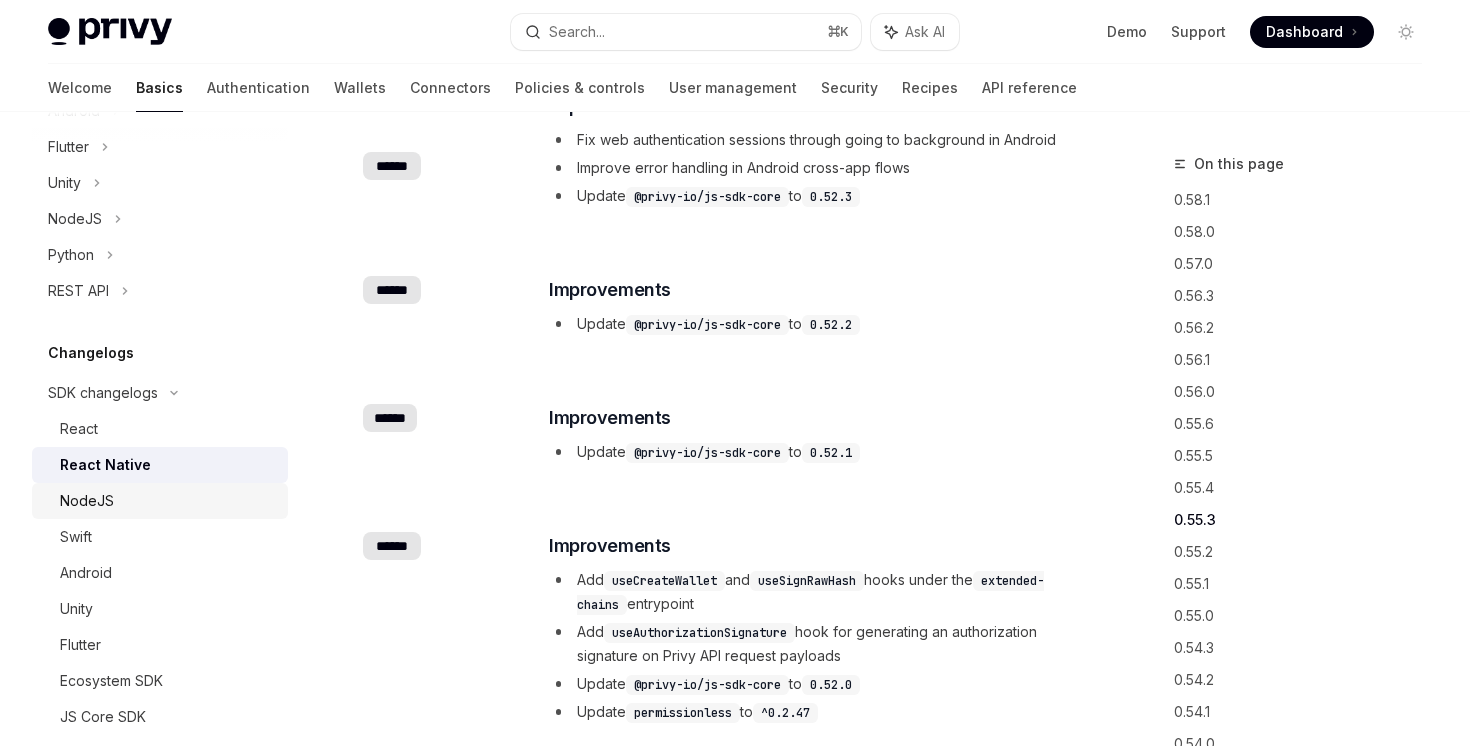 click on "NodeJS" at bounding box center (168, 501) 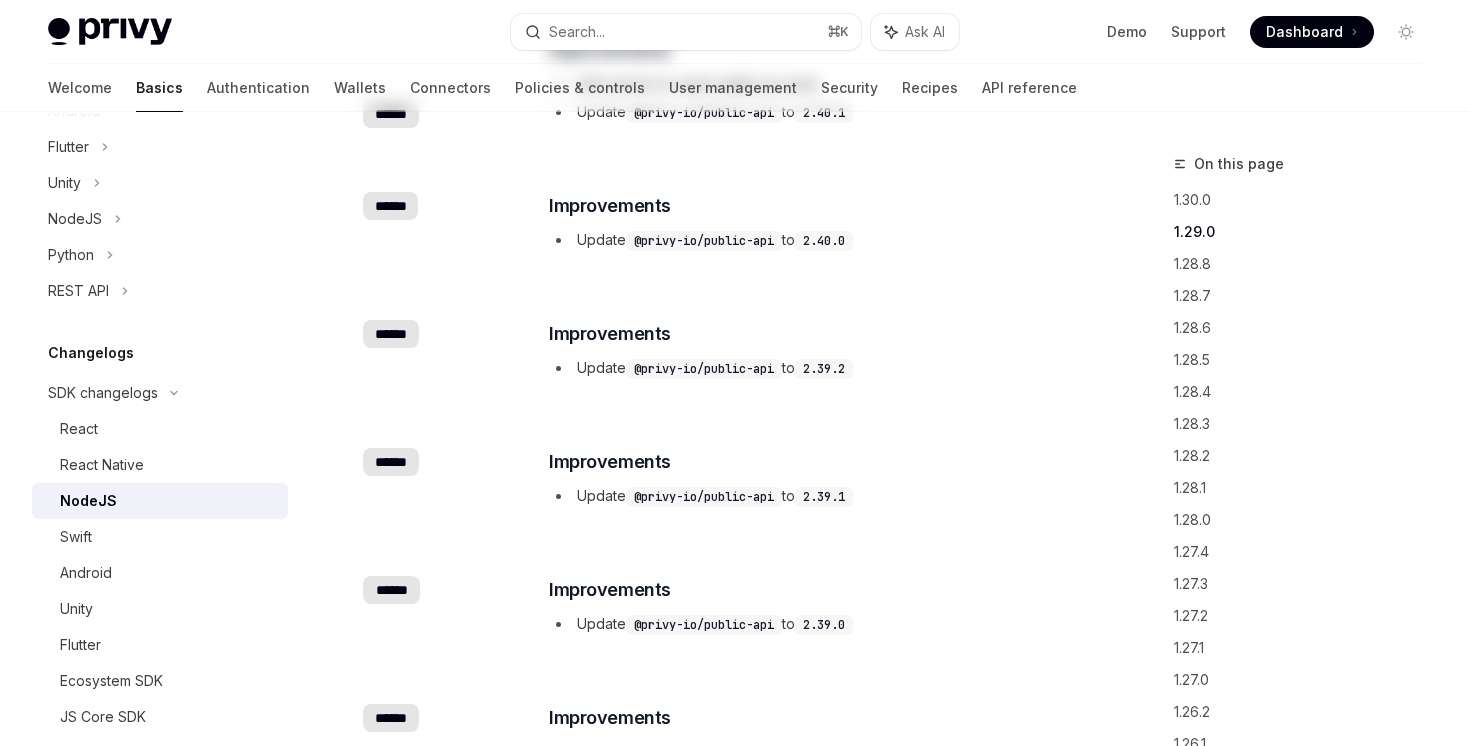 scroll, scrollTop: 0, scrollLeft: 0, axis: both 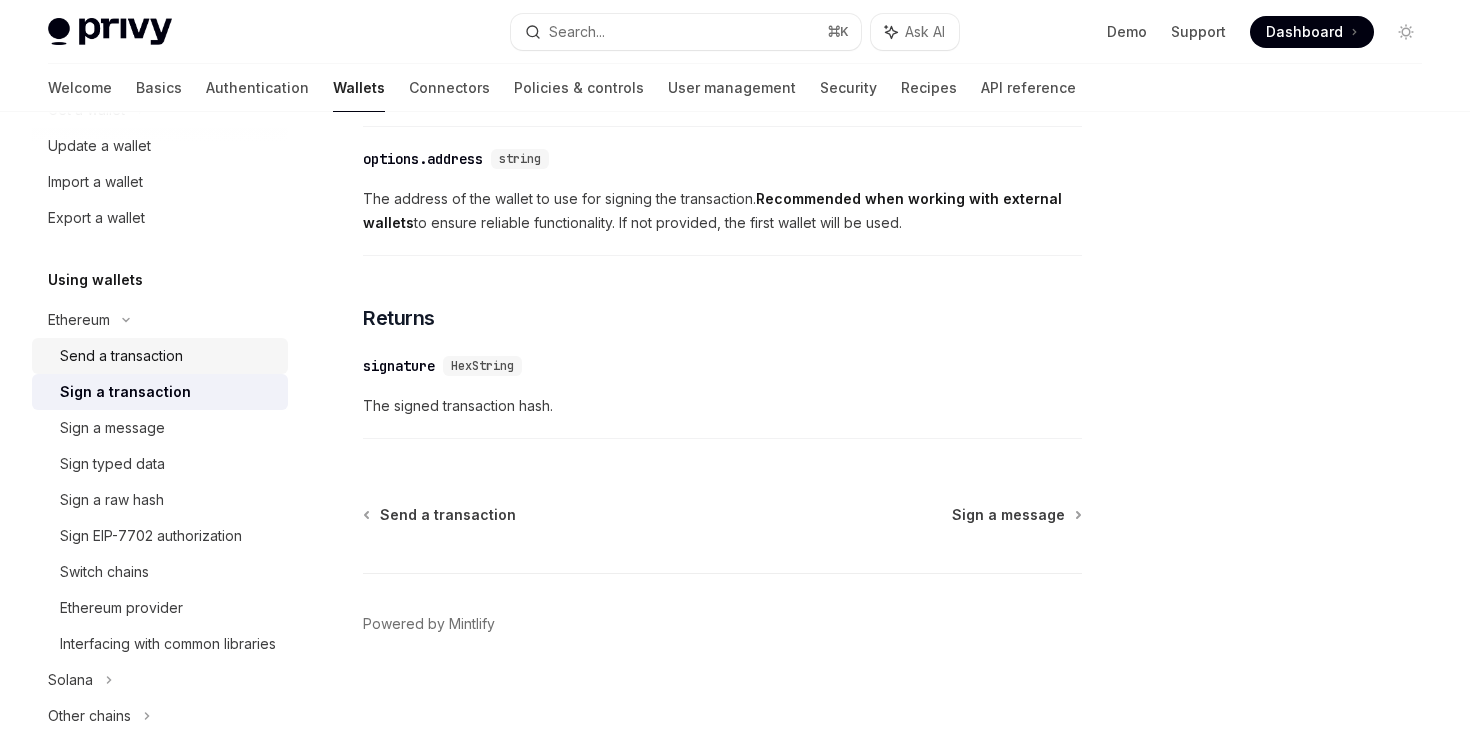 click on "Send a transaction" at bounding box center (168, 356) 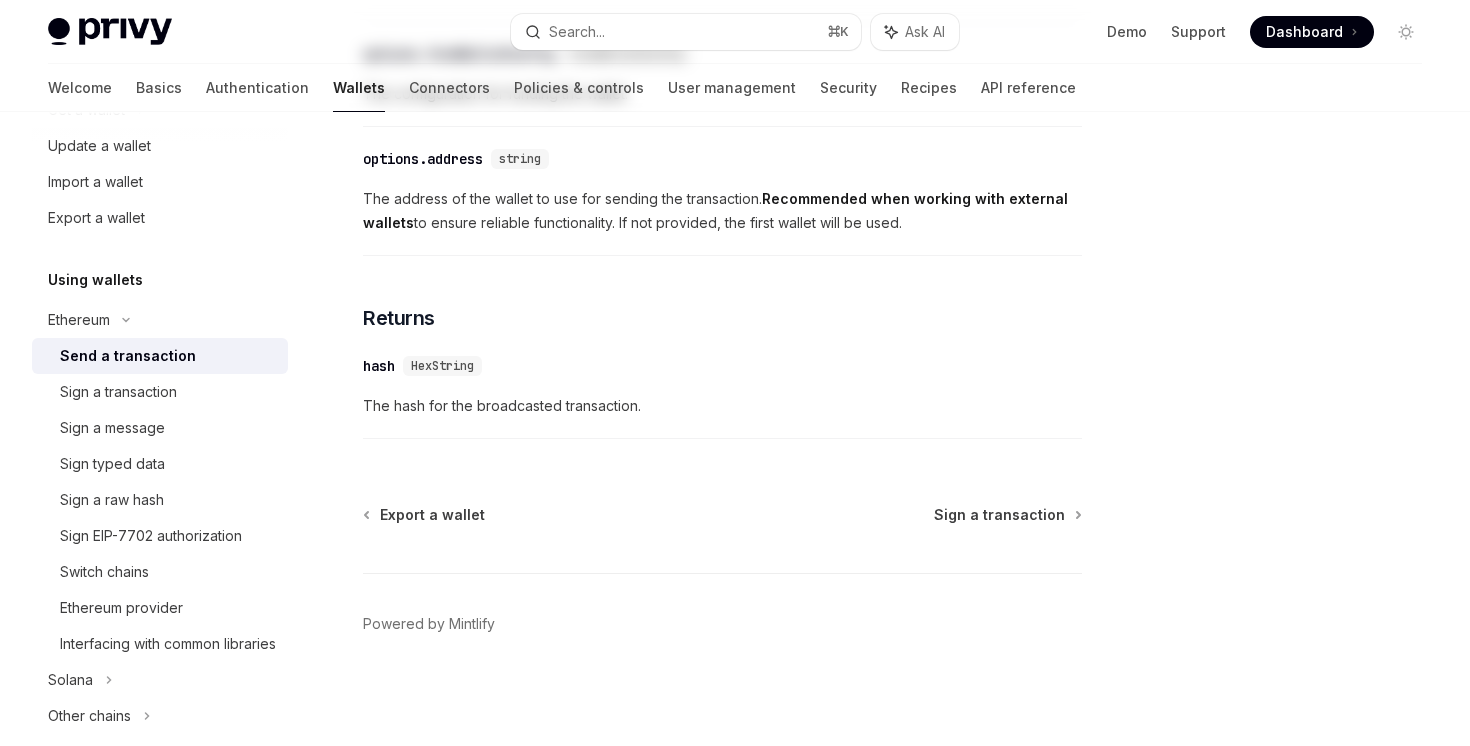 scroll, scrollTop: 0, scrollLeft: 0, axis: both 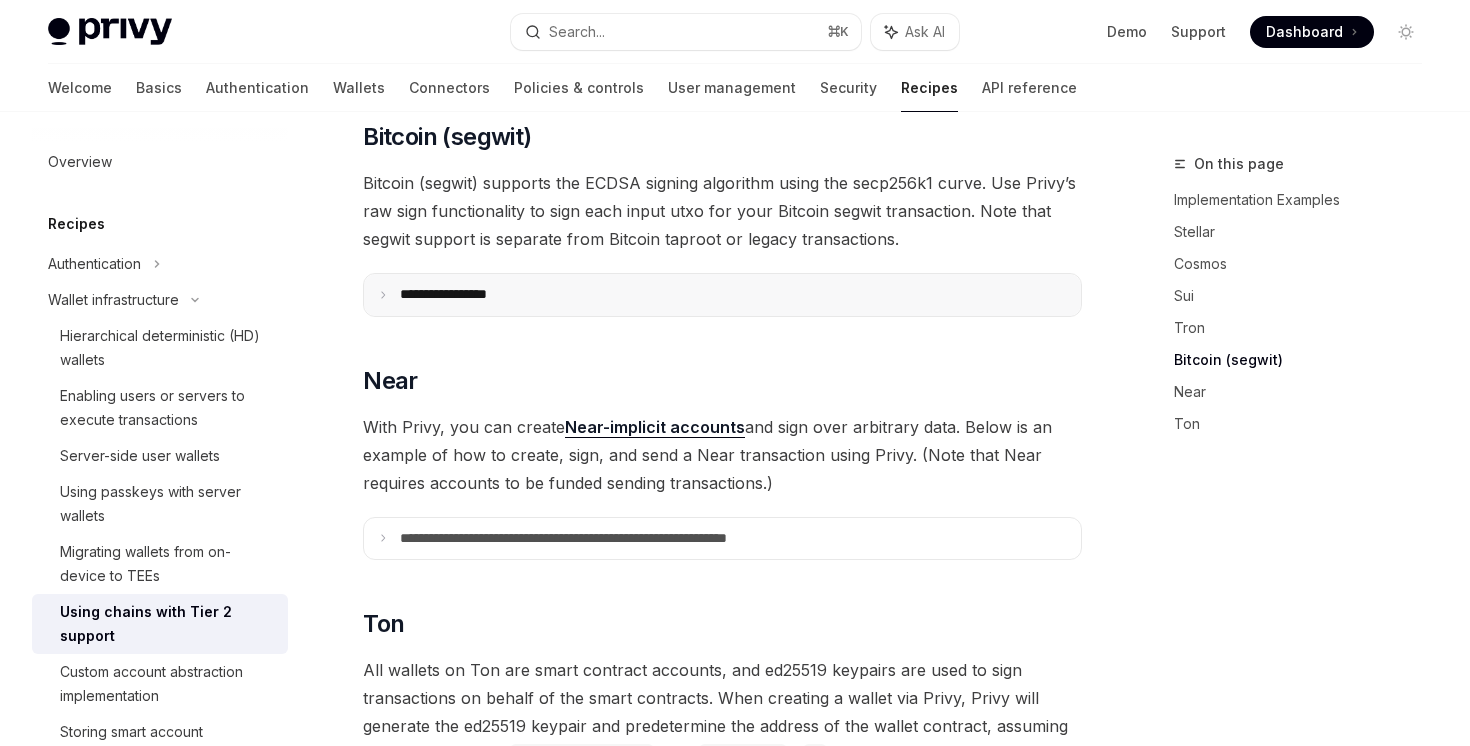 click on "**********" at bounding box center [722, 295] 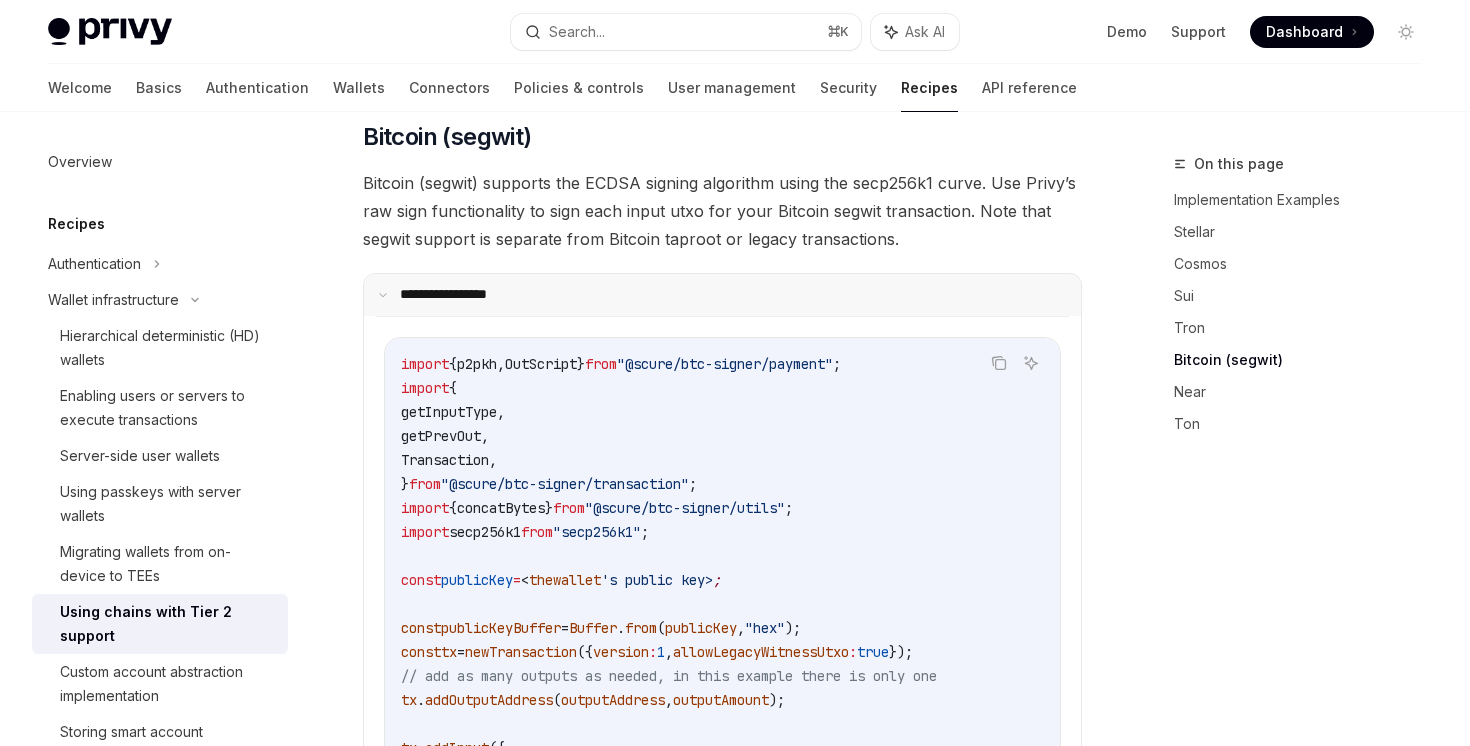 click on "**********" at bounding box center (722, 295) 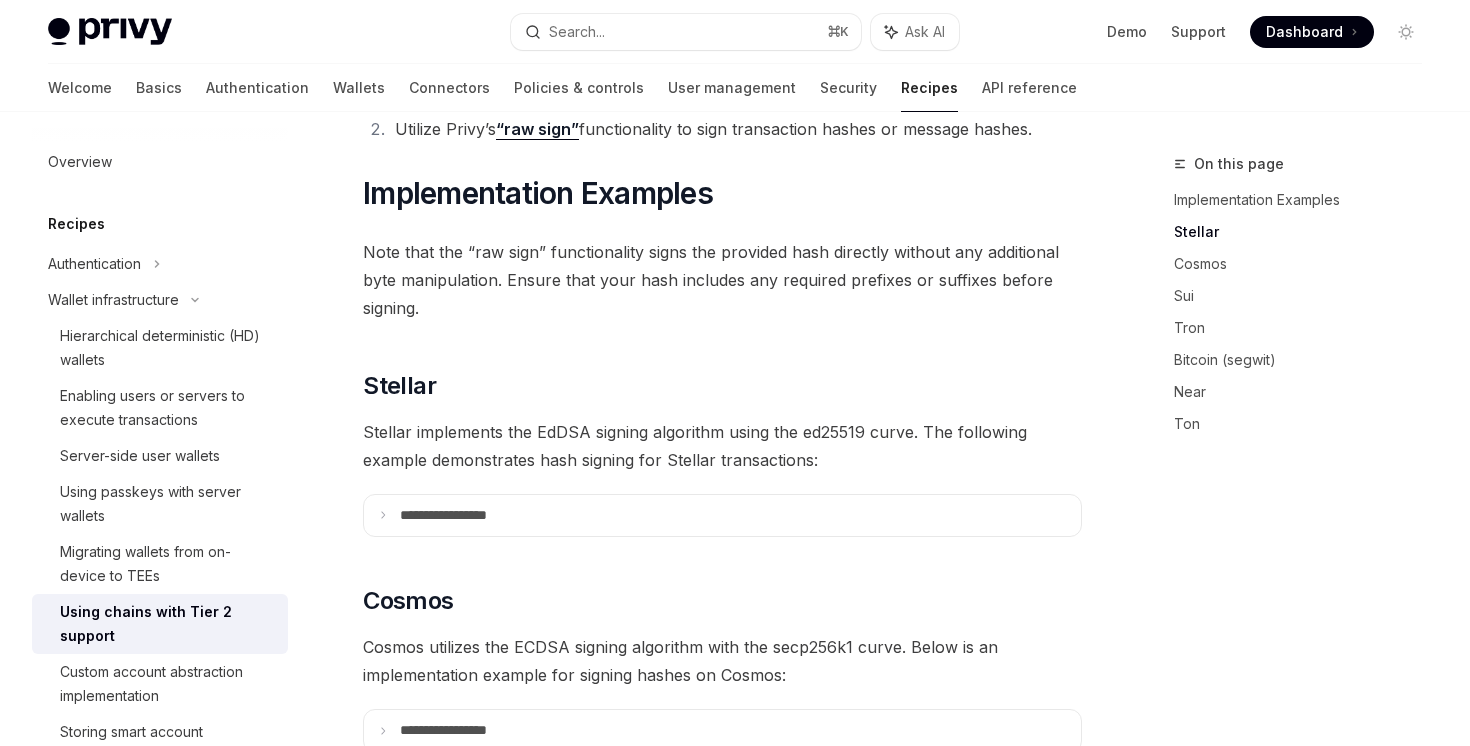scroll, scrollTop: 0, scrollLeft: 0, axis: both 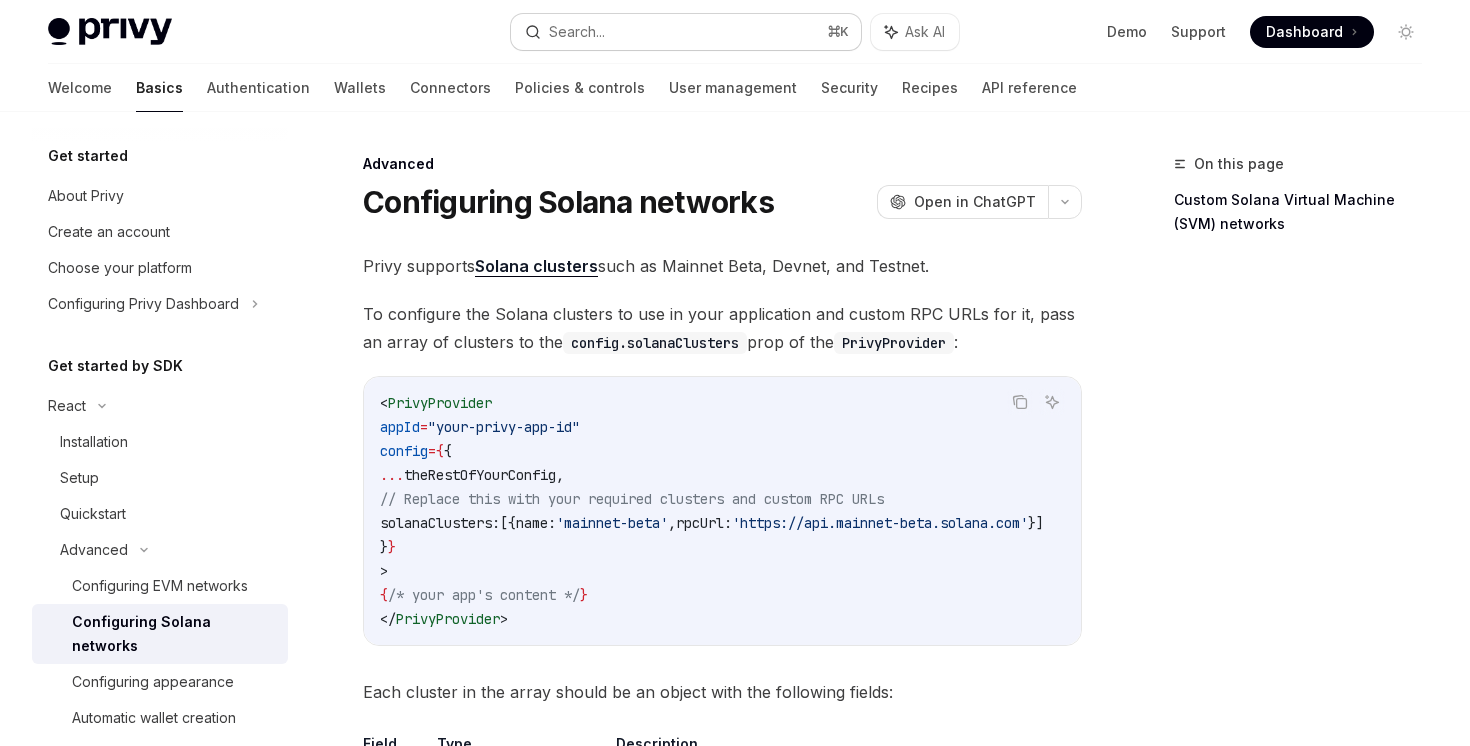 click on "Search... ⌘ K" at bounding box center [685, 32] 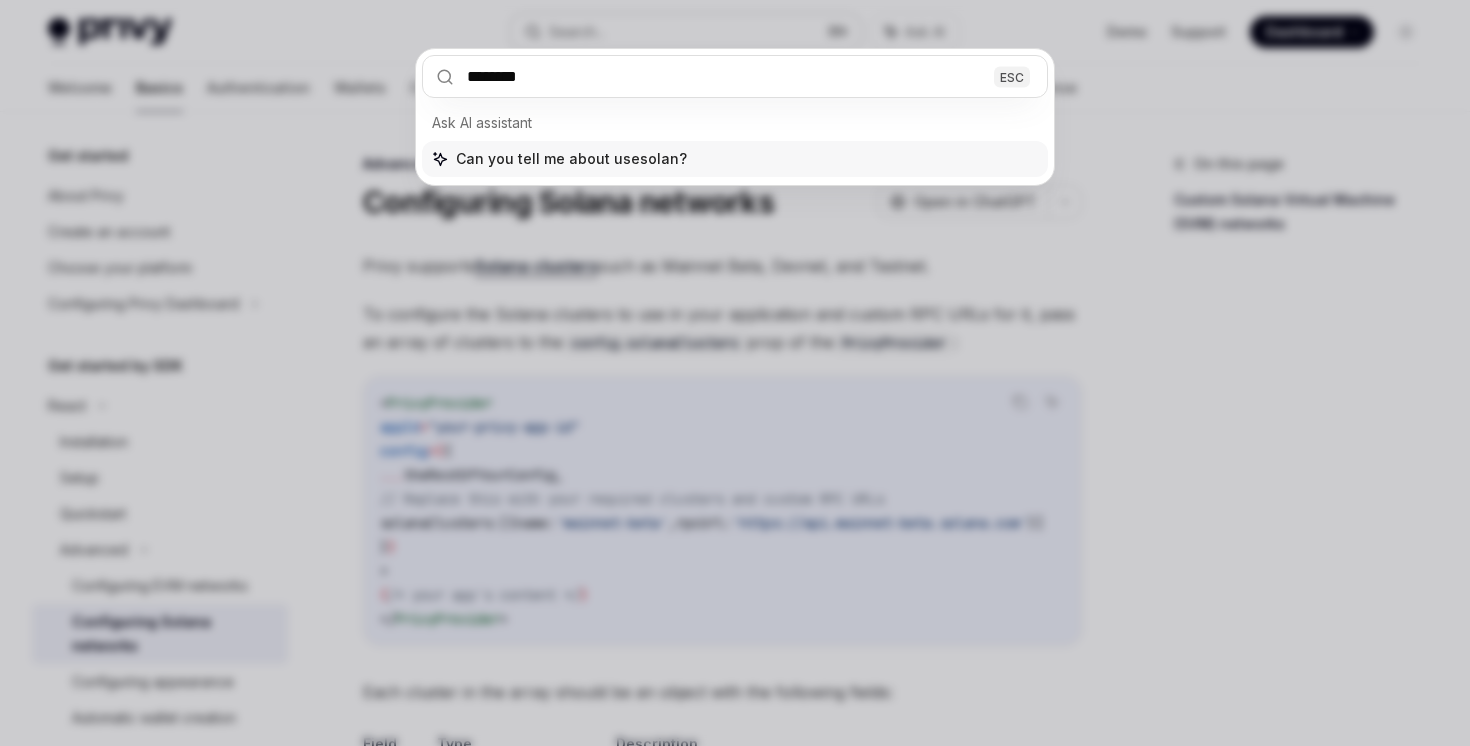 type on "*********" 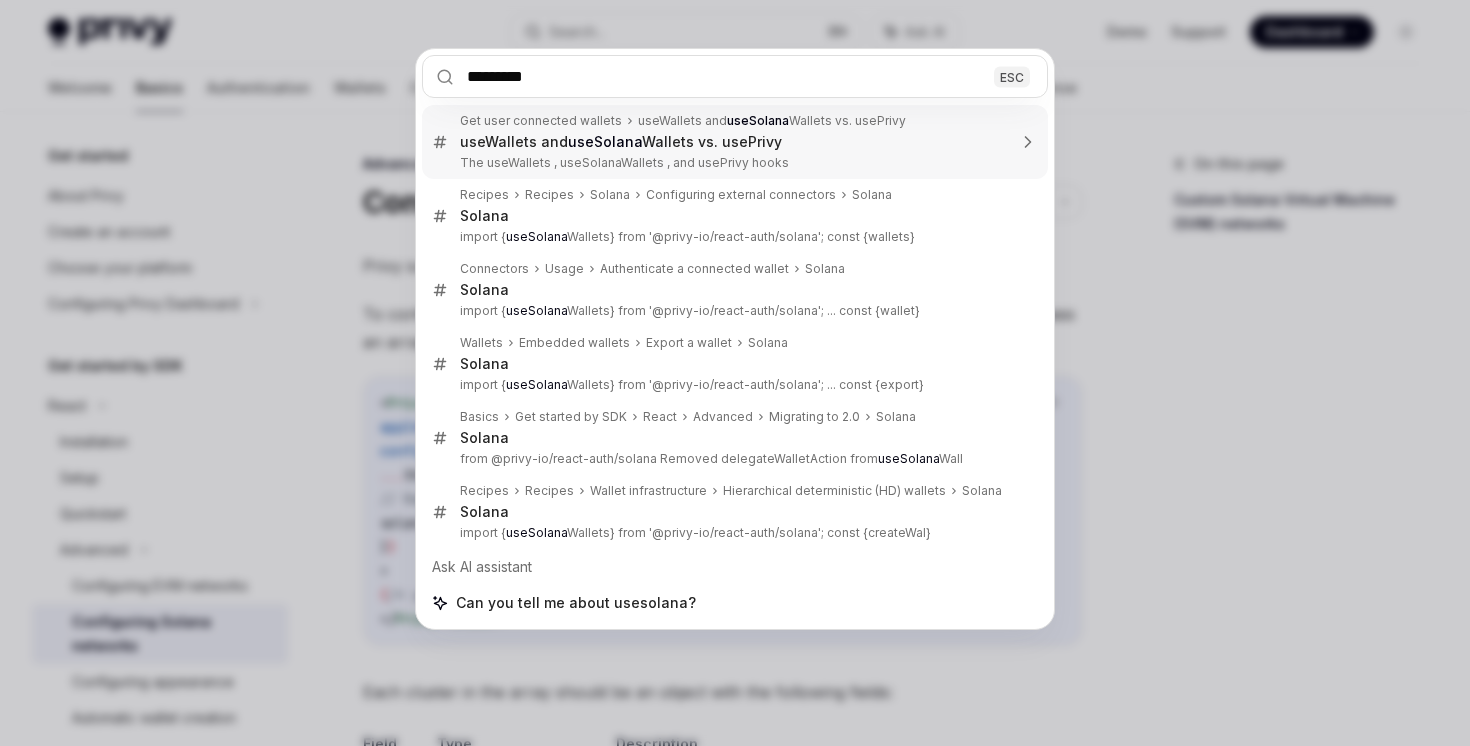 type 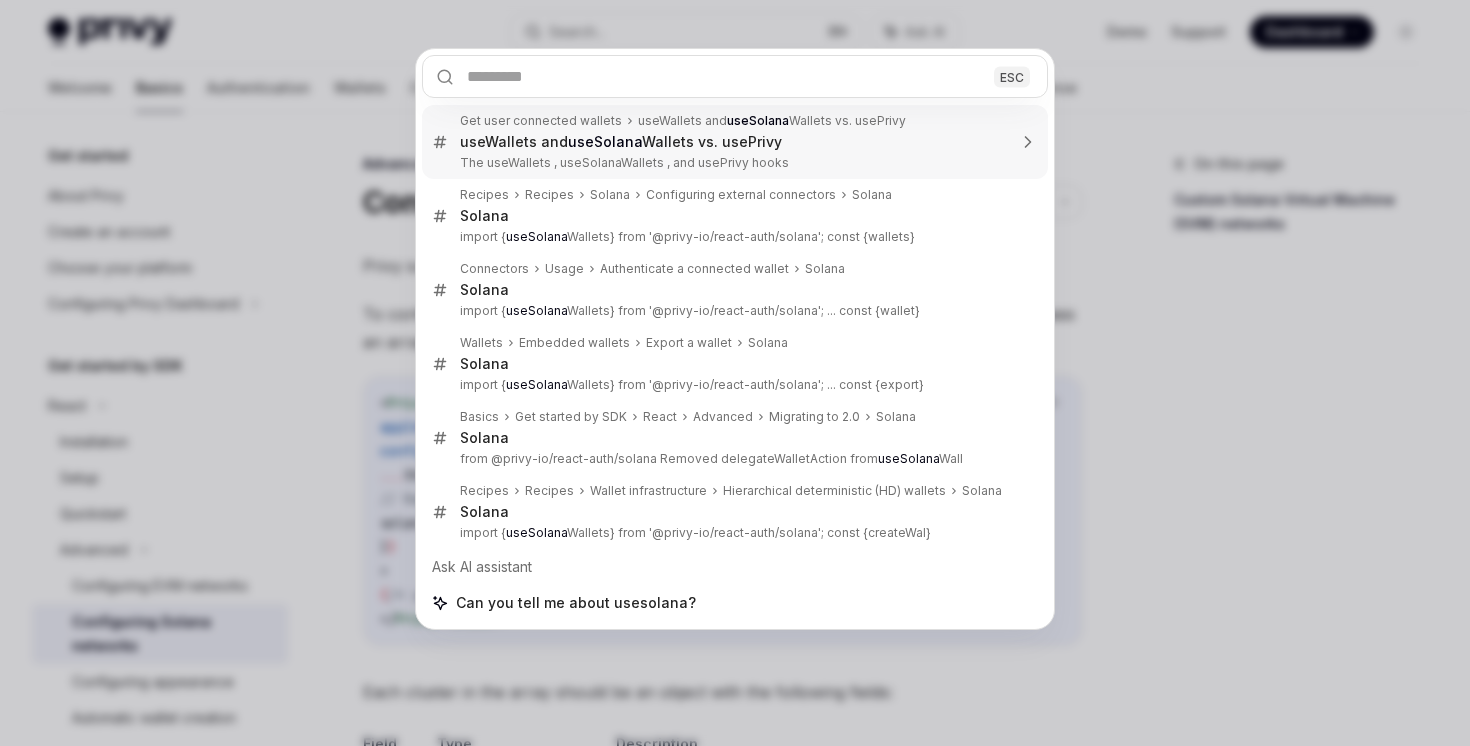 type on "*" 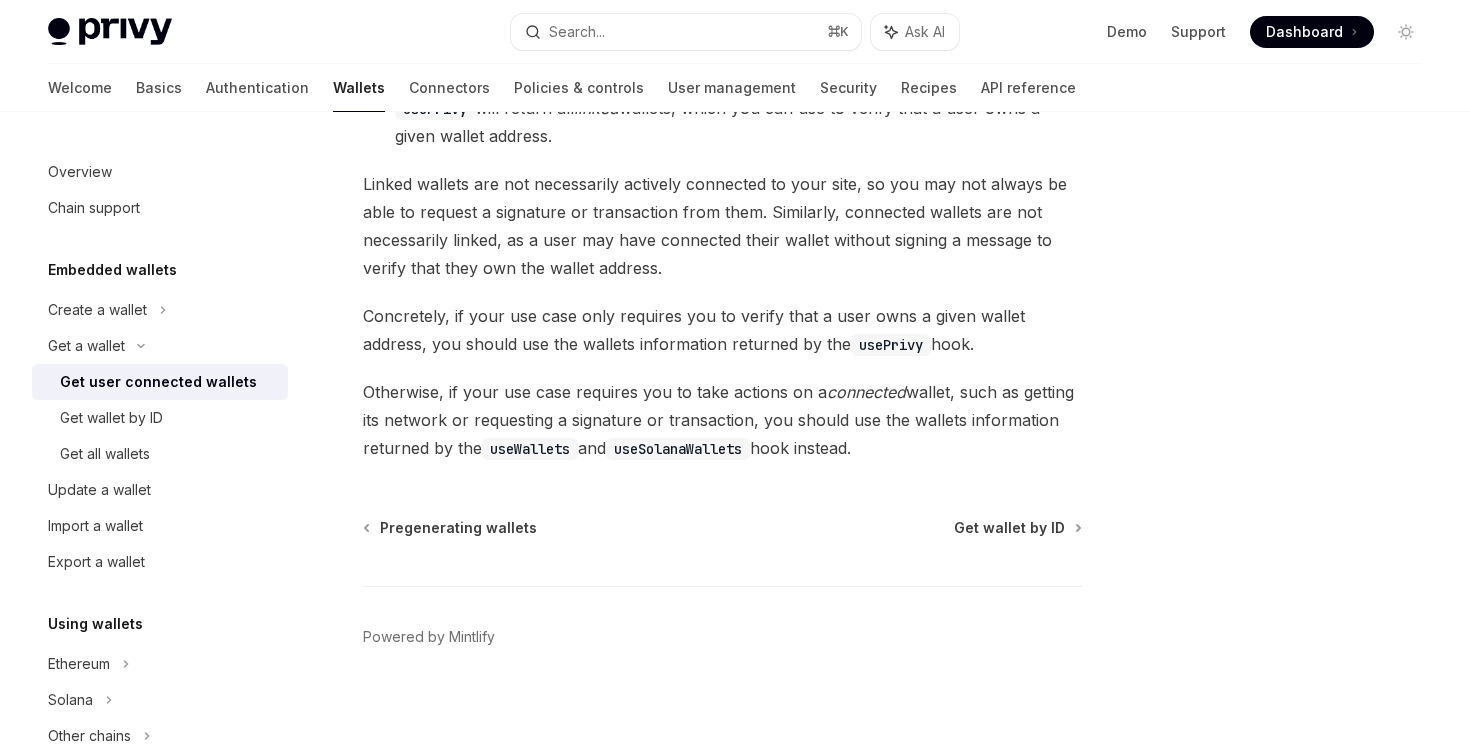 scroll, scrollTop: 1936, scrollLeft: 0, axis: vertical 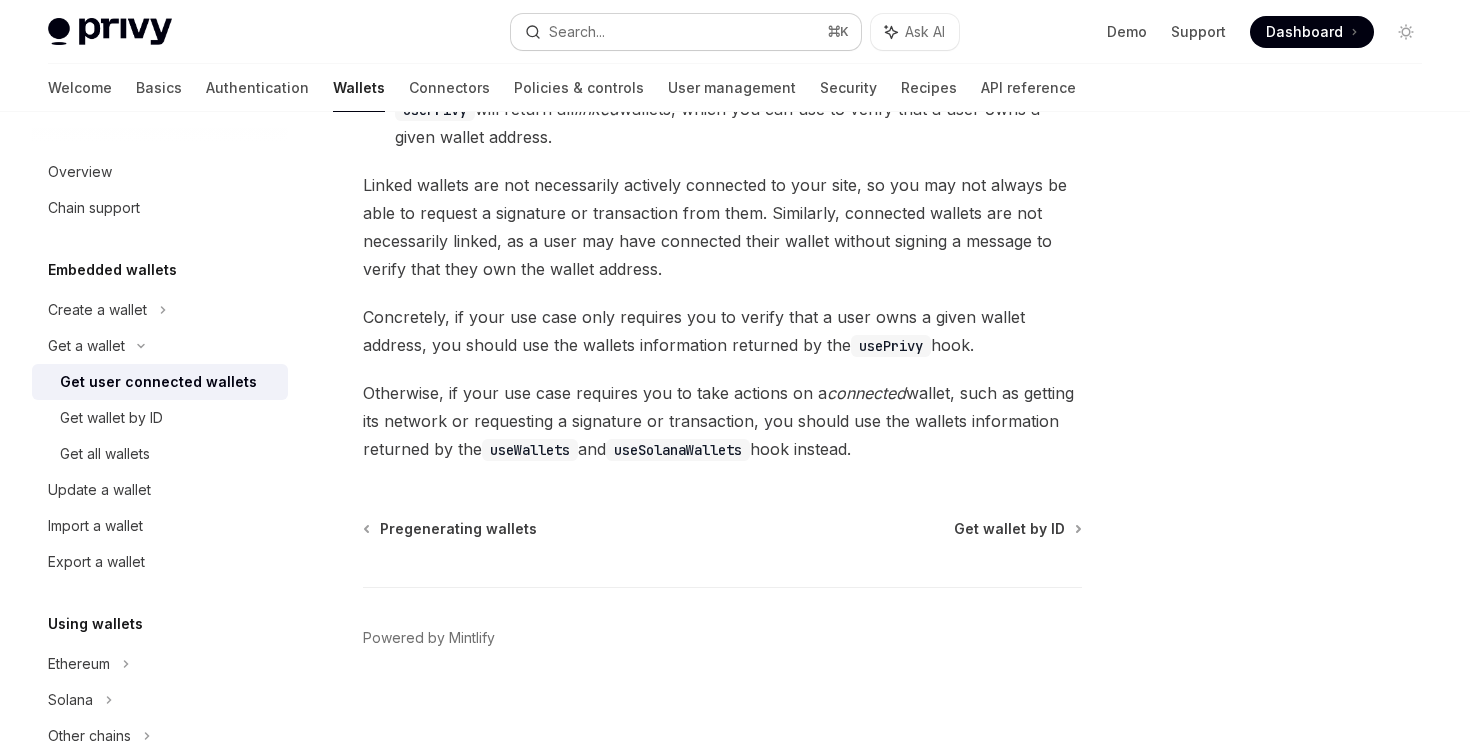 click on "Search... ⌘ K" at bounding box center (685, 32) 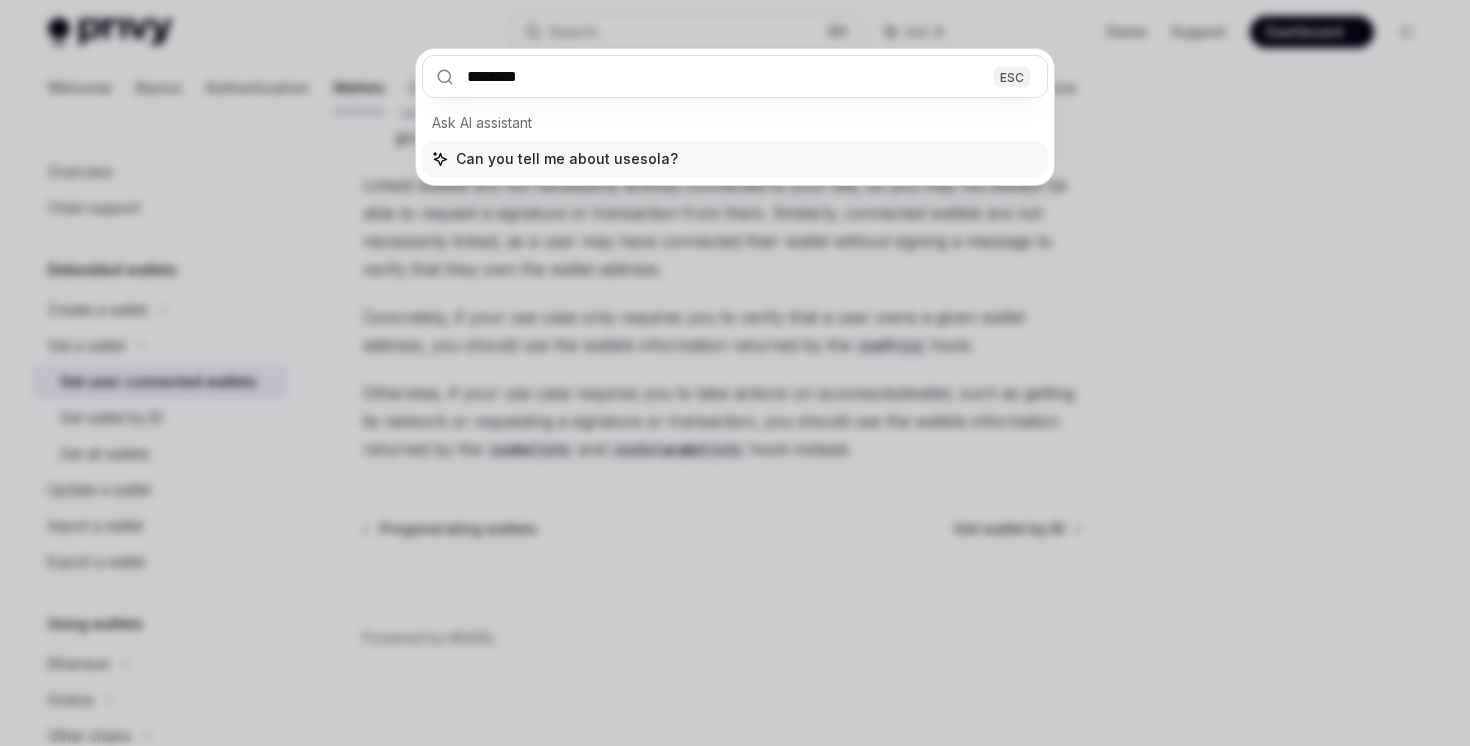 type on "*********" 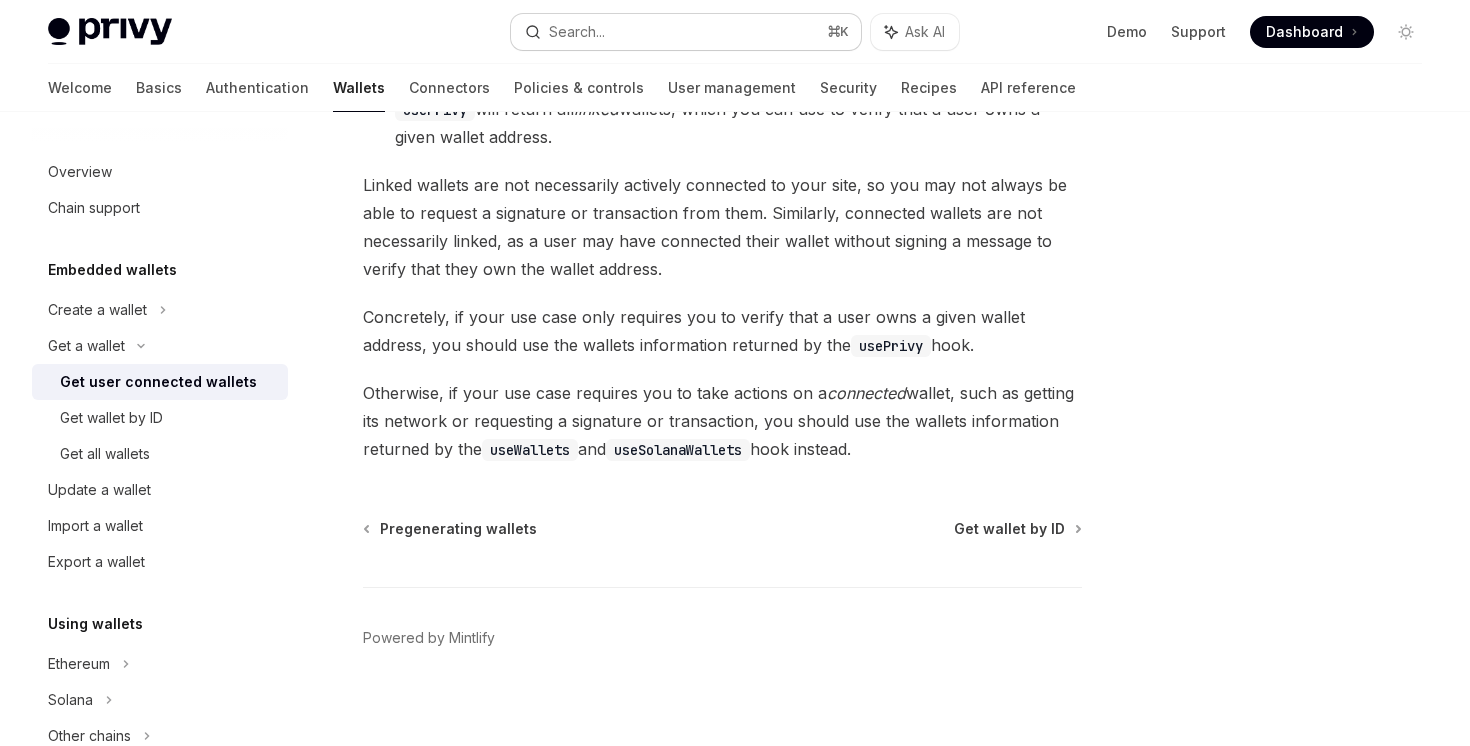 click on "Search... ⌘ K" at bounding box center (685, 32) 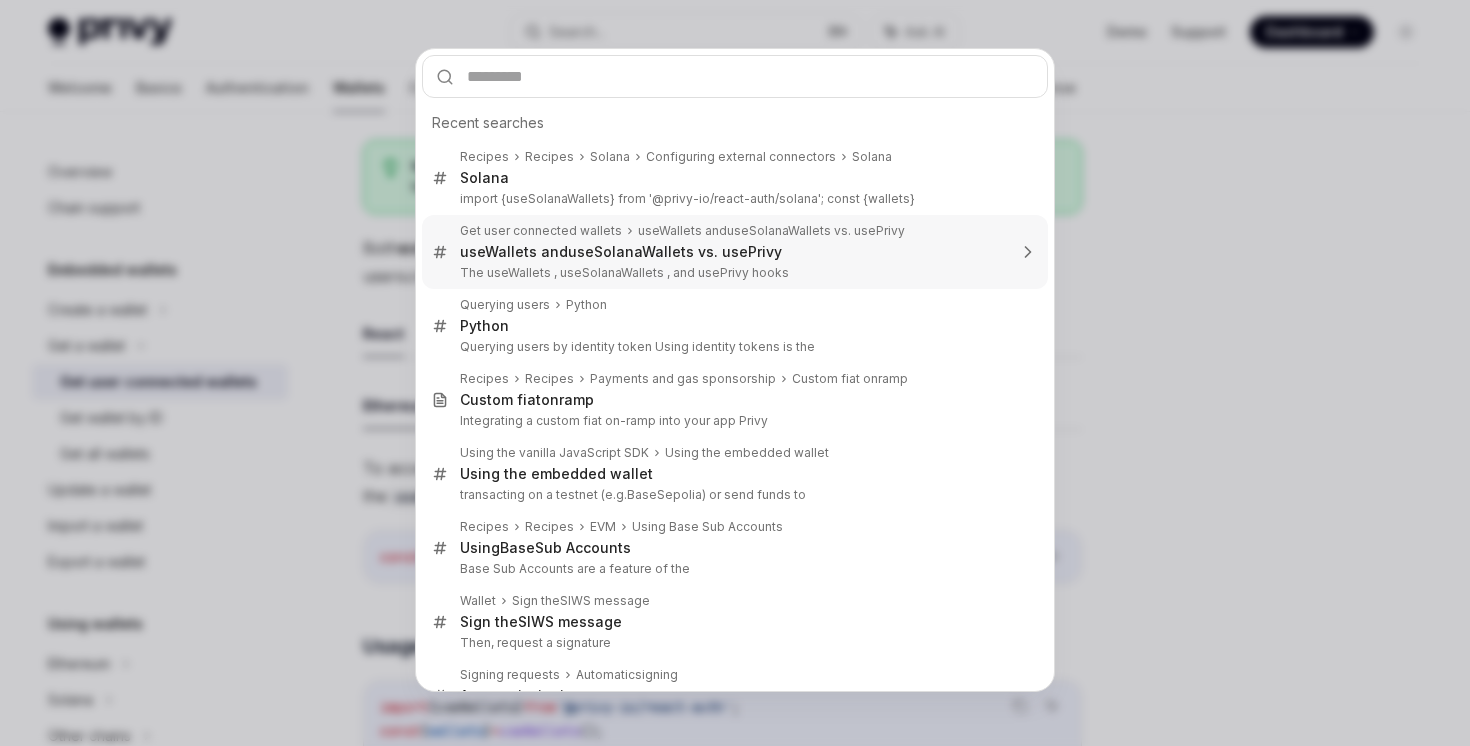 scroll, scrollTop: 325, scrollLeft: 0, axis: vertical 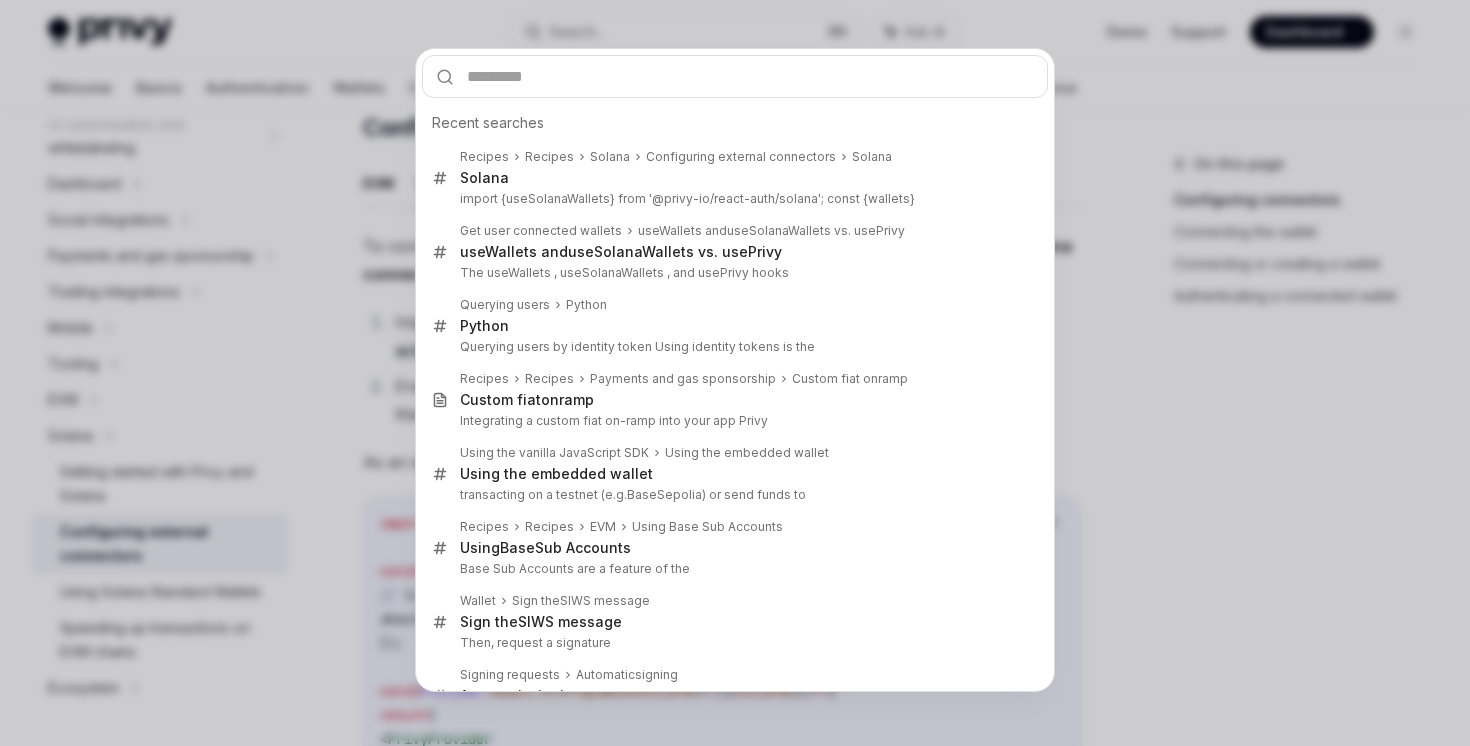 click on "Recent searches Recipes Recipes Solana Configuring external connectors Solana Solana
import { useSolana Wallets} from '@privy-io/react-auth/solana';
const {wallets}  Get user connected wallets useWallets and  useSolana Wallets vs. usePrivy useWallets and  useSolana Wallets vs. usePrivy
The useWallets , useSolanaWallets , and usePrivy hooks  Querying users Python Python
Querying users by identity token Using identity tokens is the  Recipes Recipes Payments and gas sponsorship Custom fiat onramp Custom fiat  onramp
Integrating a custom fiat on-ramp into your app
Privy  Using the vanilla JavaScript SDK Using the embedded wallet Using the embedded wallet transacting on a testnet (e.g.  Base
Sepolia) or send funds to  Recipes Recipes EVM Using Base Sub Accounts Using  Base  Sub Accounts
Base Sub Accounts are a feature of the  Wallet Sign the  SIWS message Sign the  SIWS message
Then, request a signature  Signing requests Automatic  sign ing Automatic  sign ing You can specify which key to  sign" at bounding box center [735, 373] 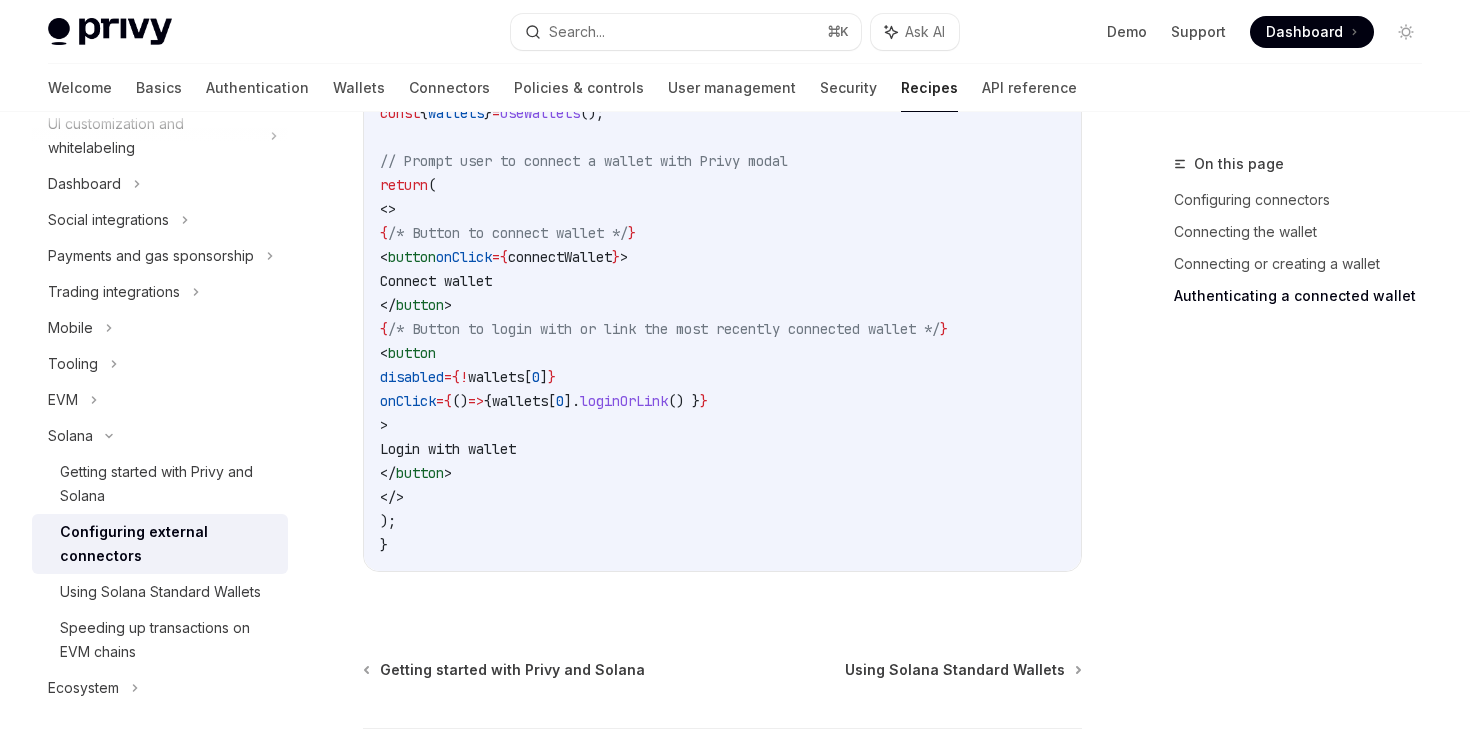 scroll, scrollTop: 4907, scrollLeft: 0, axis: vertical 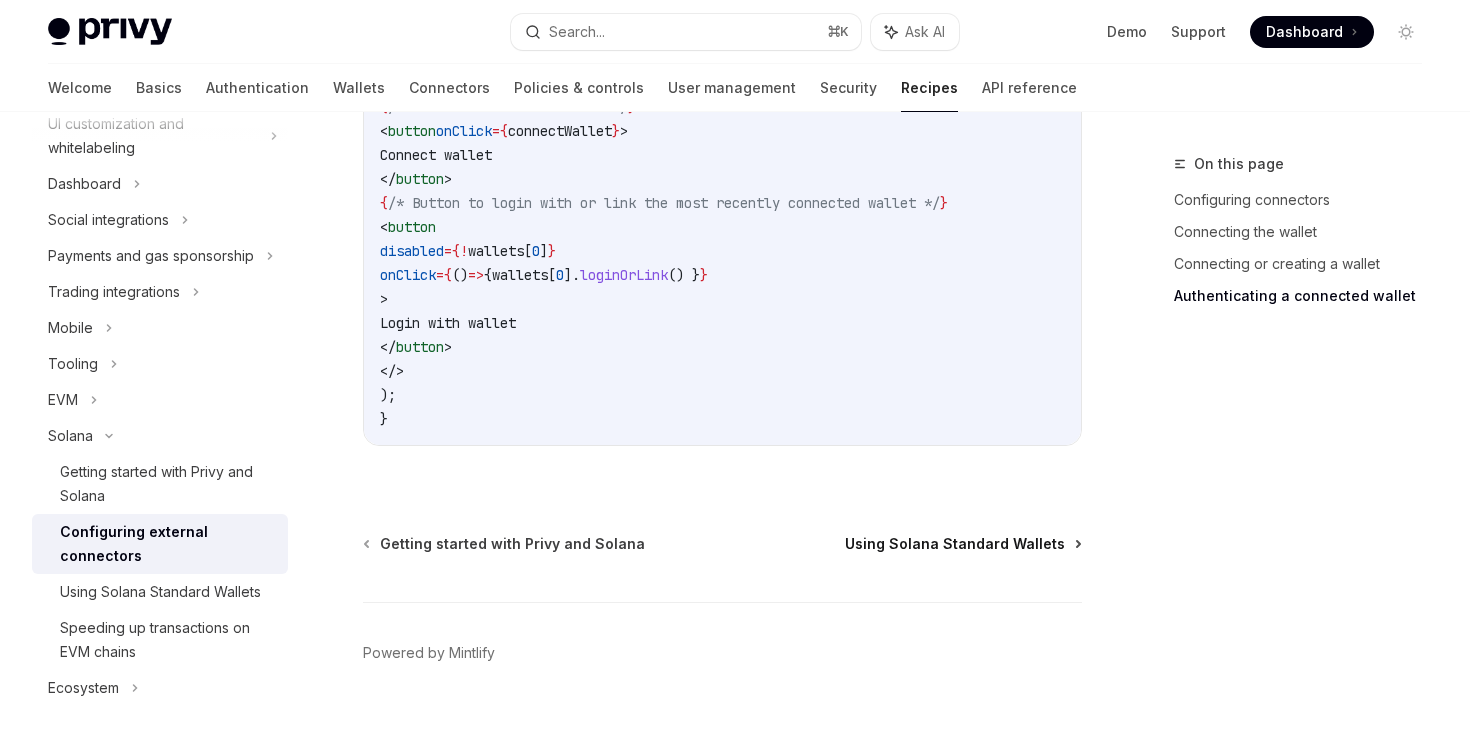 click on "Using Solana Standard Wallets" at bounding box center [955, 544] 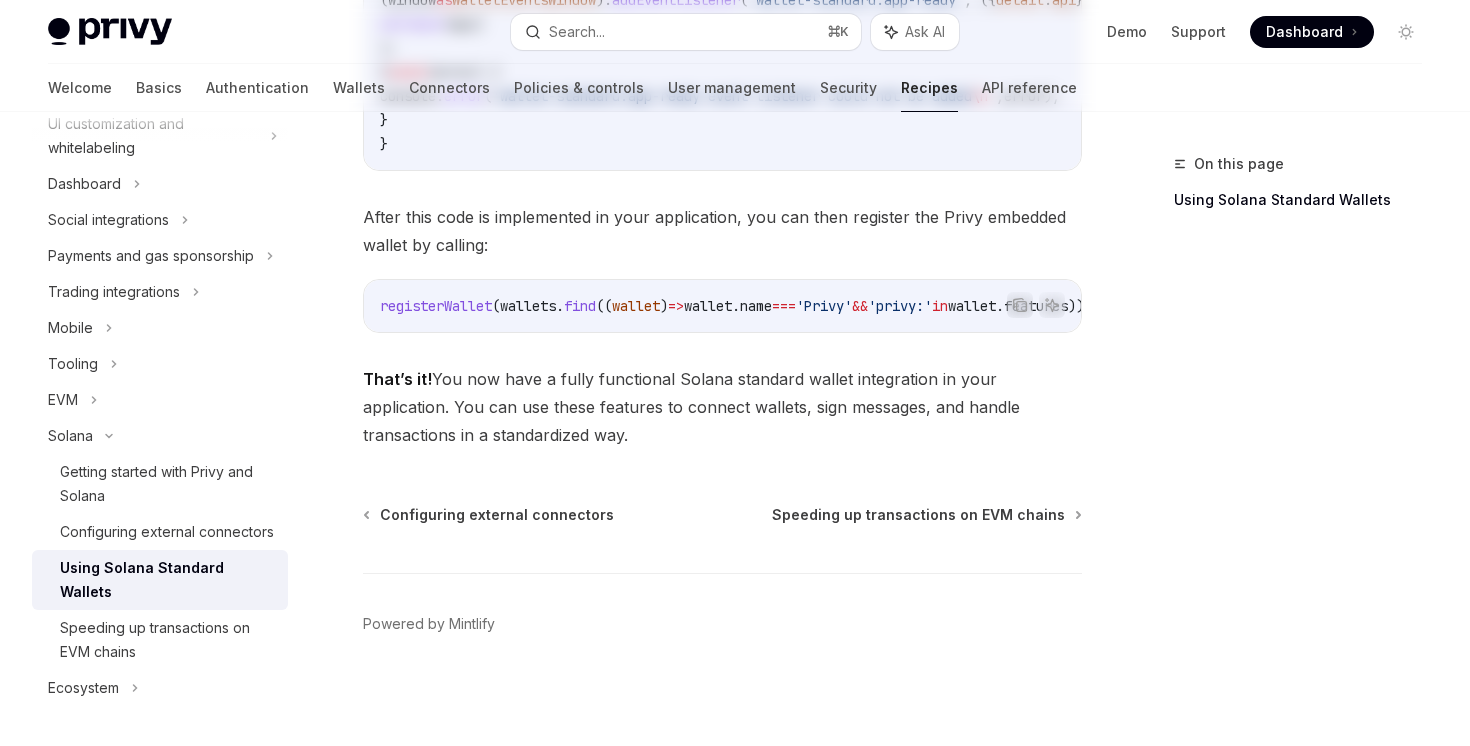 scroll, scrollTop: 0, scrollLeft: 0, axis: both 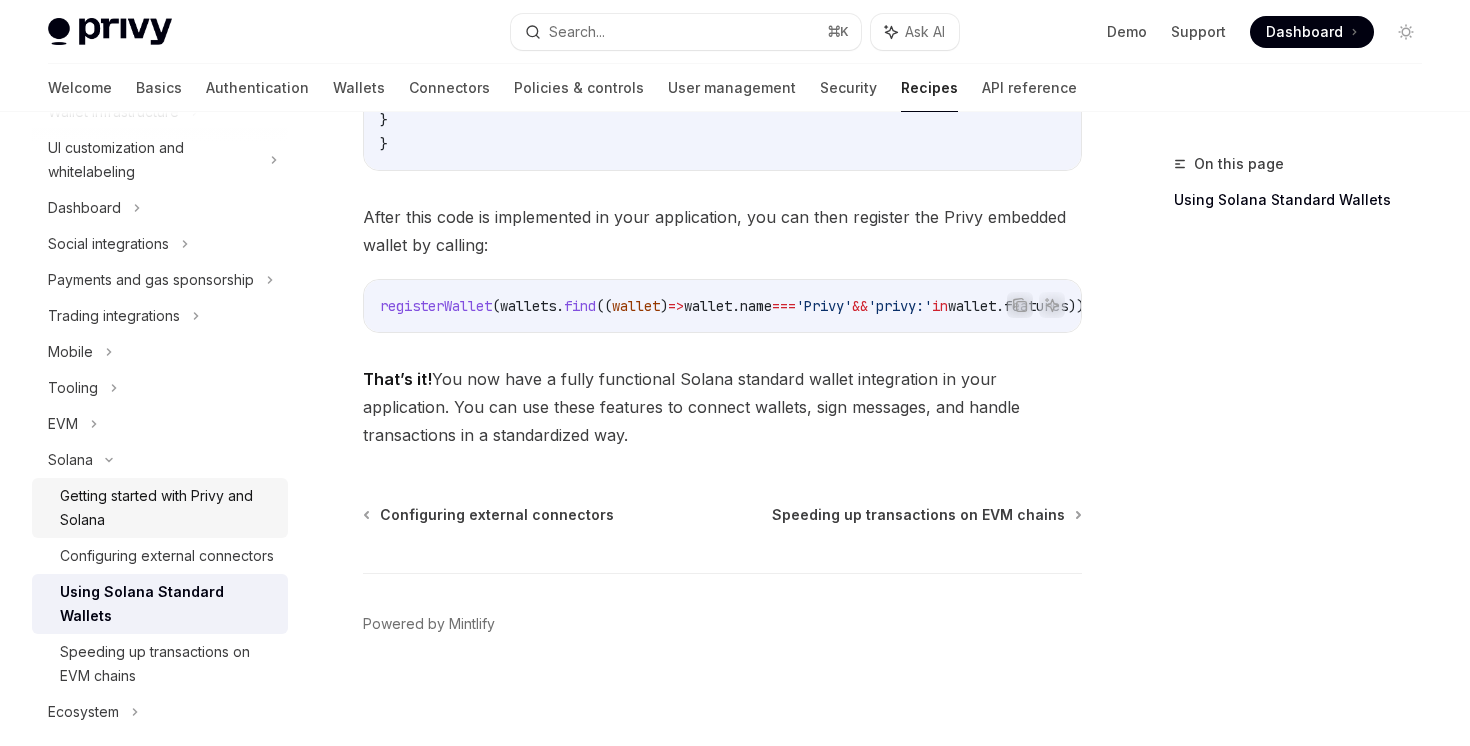 click on "Getting started with Privy and Solana" at bounding box center (168, 508) 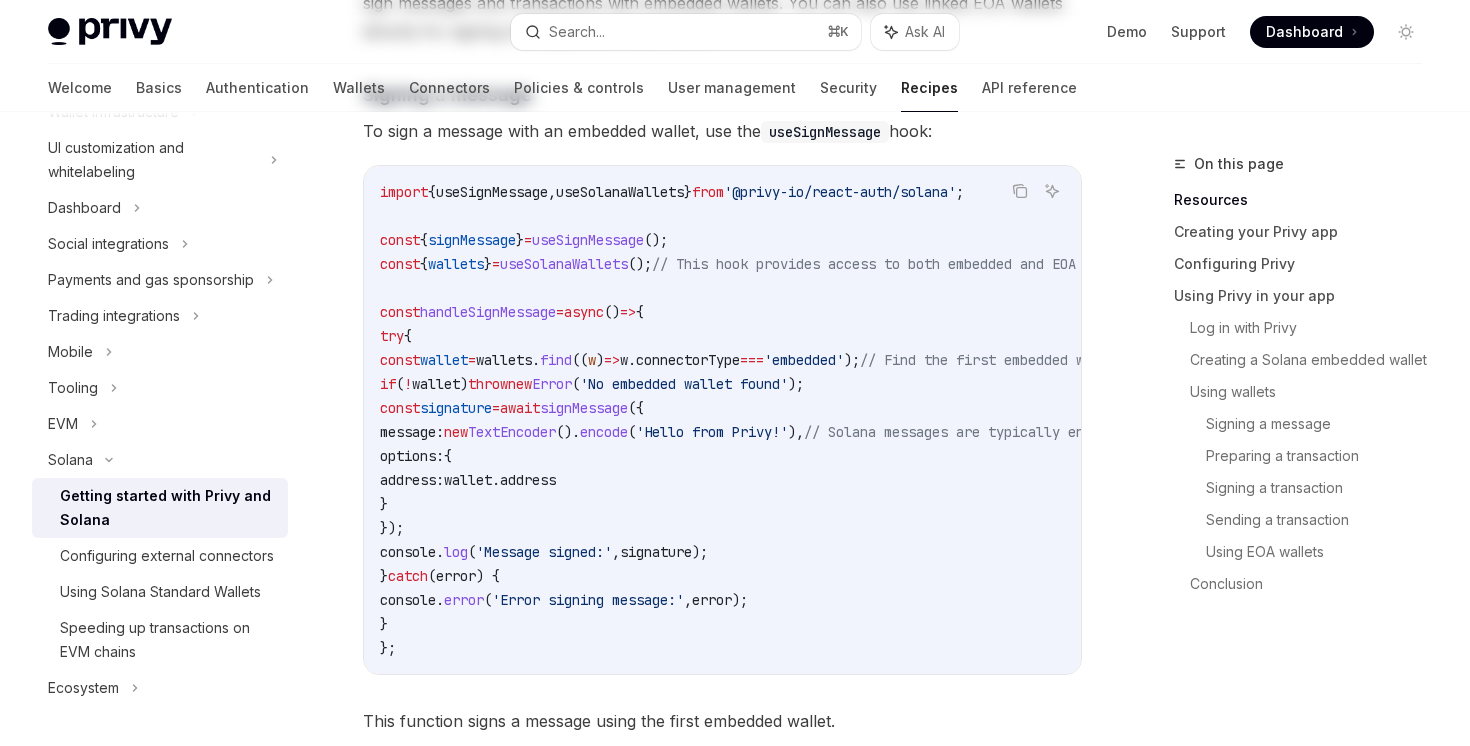 scroll, scrollTop: 0, scrollLeft: 0, axis: both 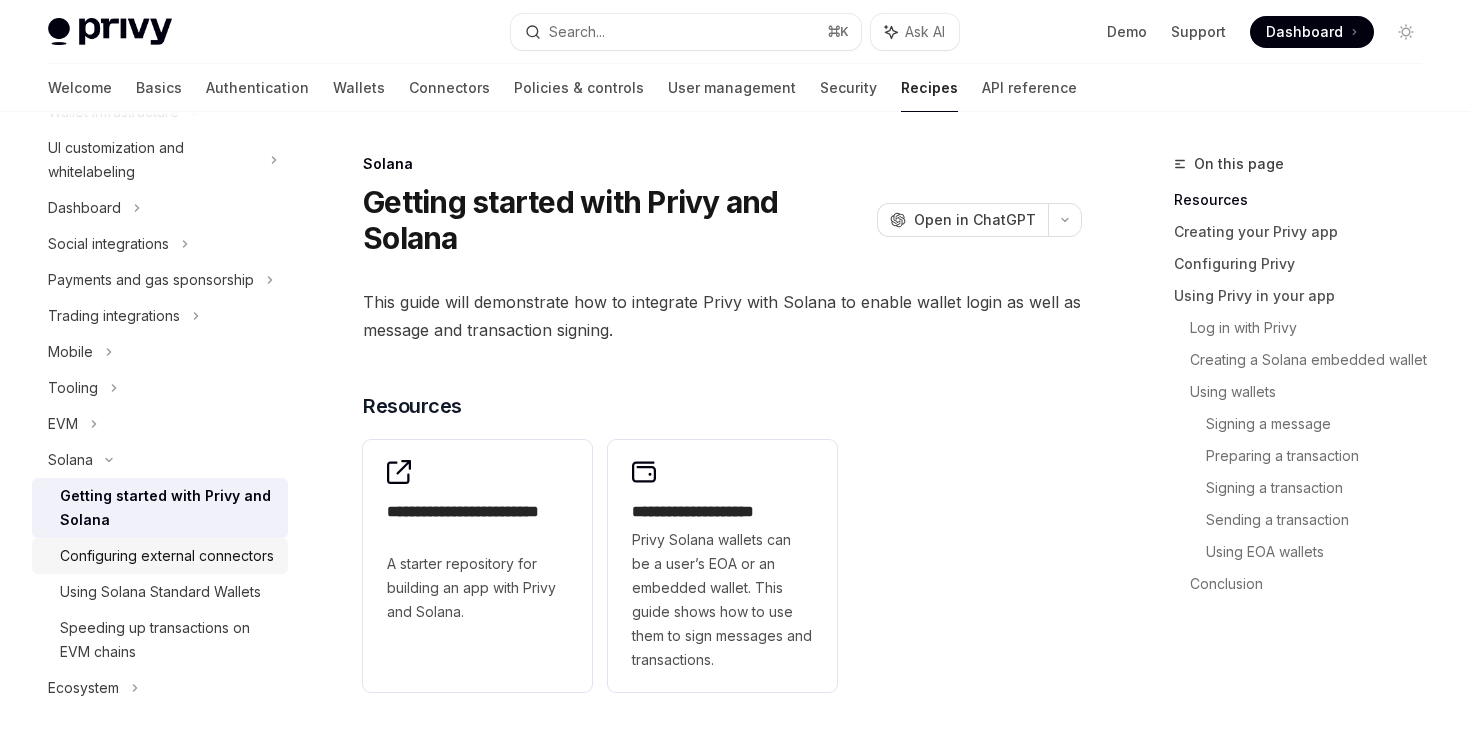 click on "Configuring external connectors" at bounding box center (160, 556) 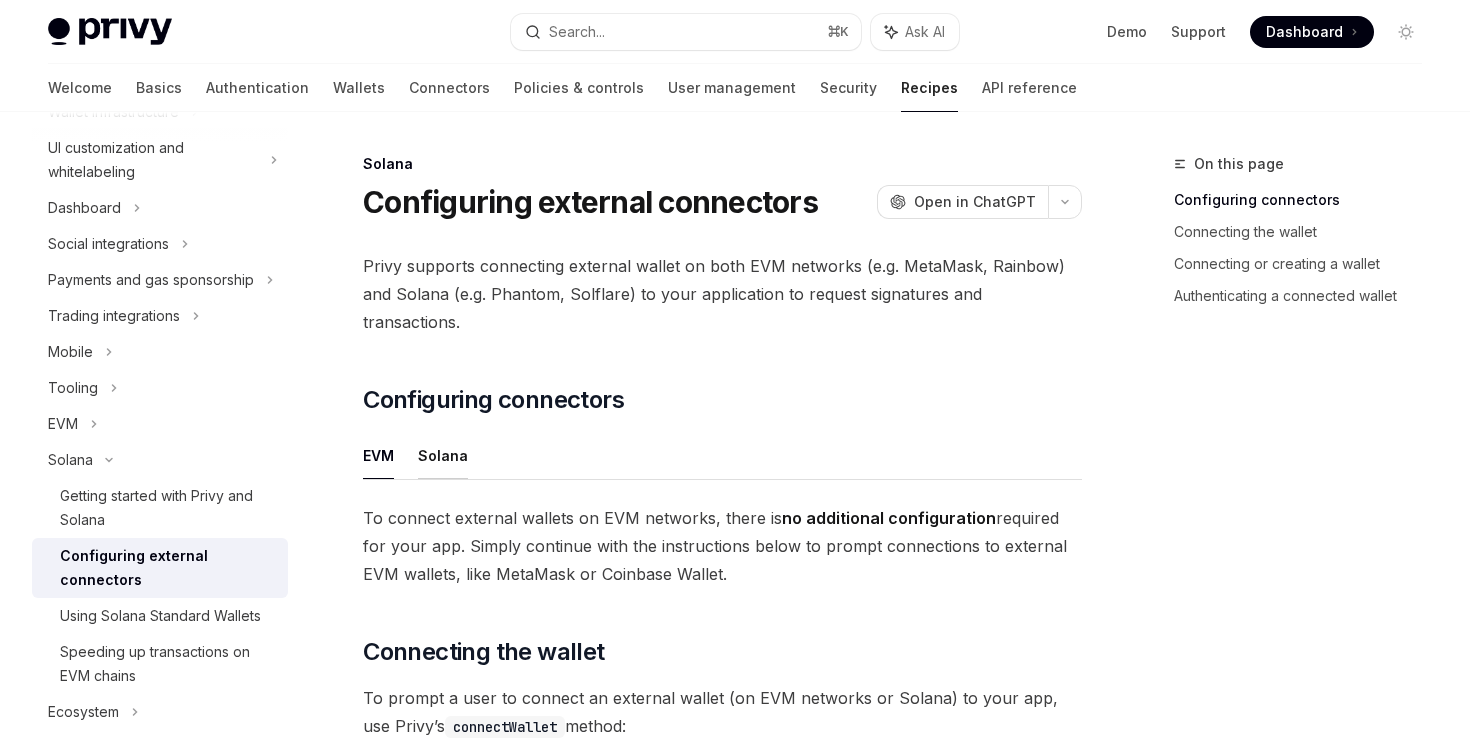 click on "Solana" at bounding box center (443, 455) 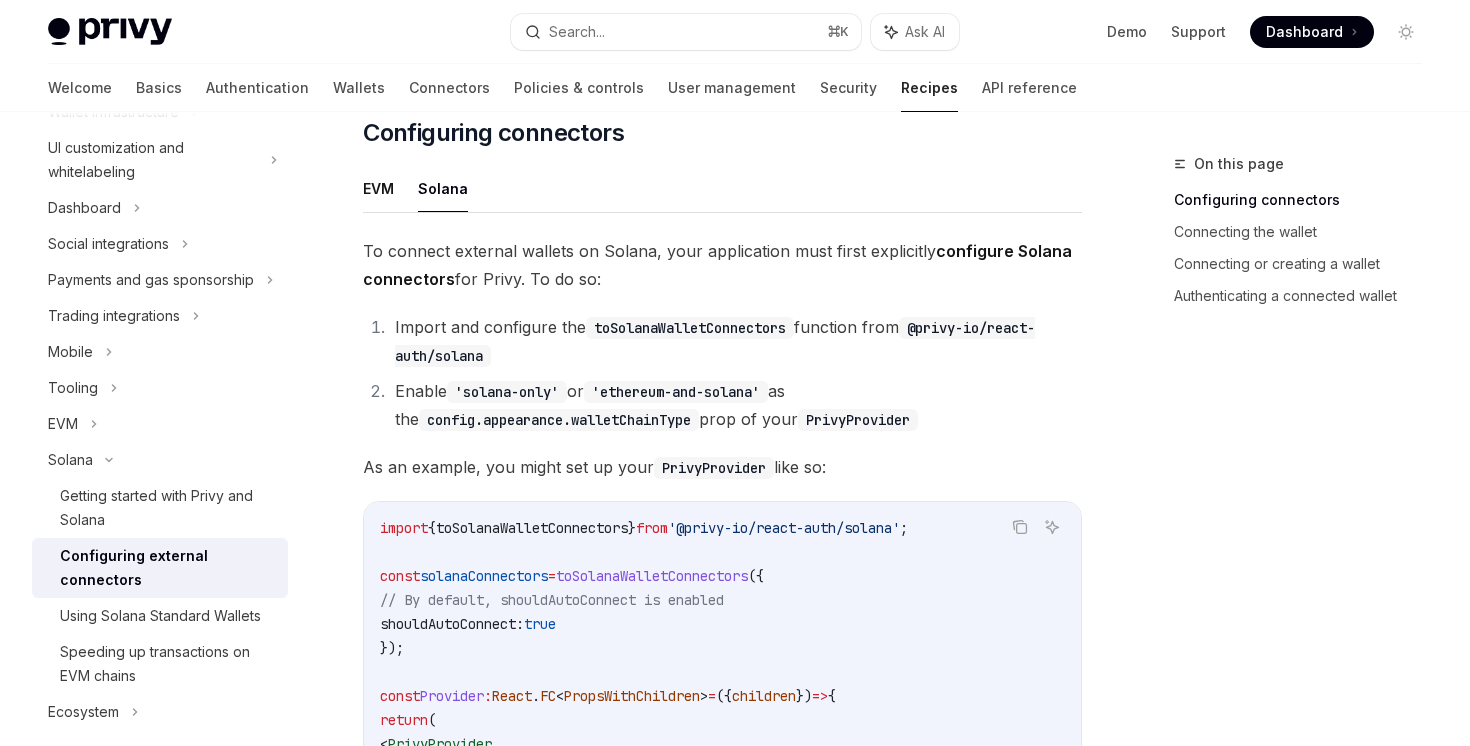 scroll, scrollTop: 432, scrollLeft: 0, axis: vertical 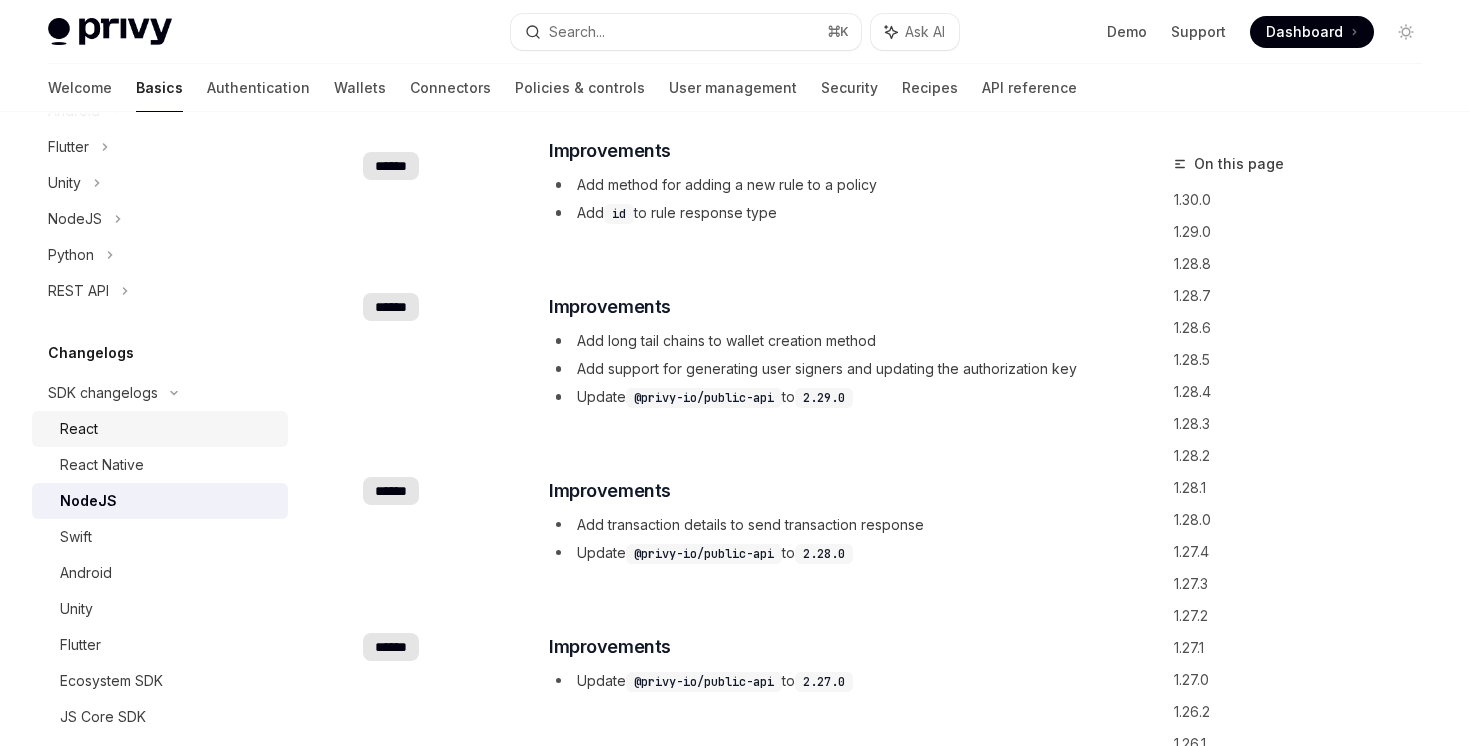 click on "React" at bounding box center (168, 429) 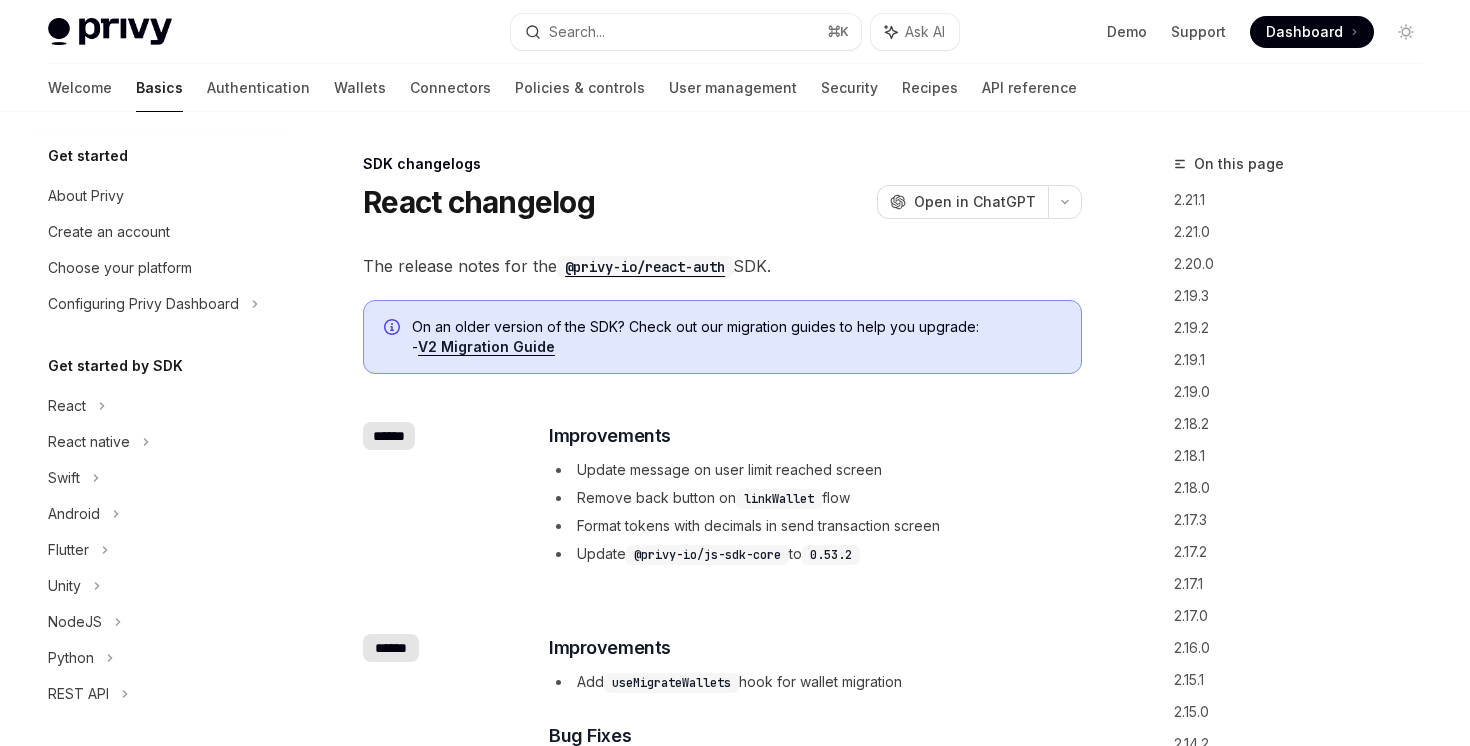 scroll, scrollTop: 0, scrollLeft: 0, axis: both 